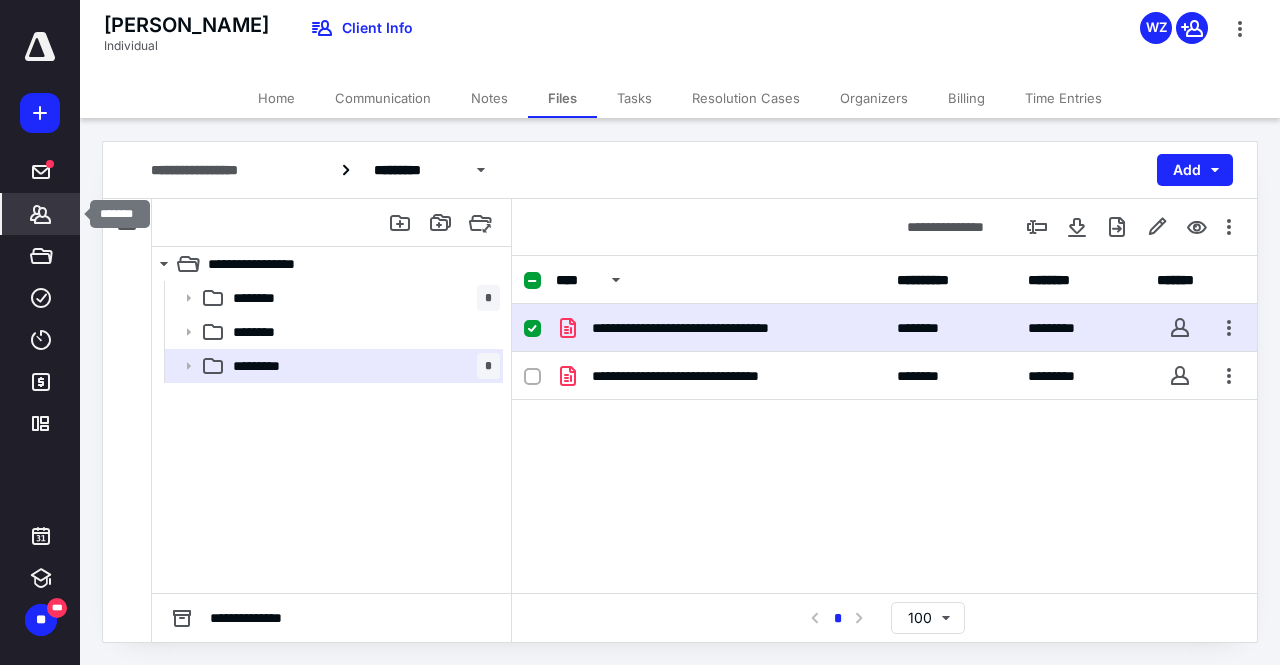 scroll, scrollTop: 0, scrollLeft: 0, axis: both 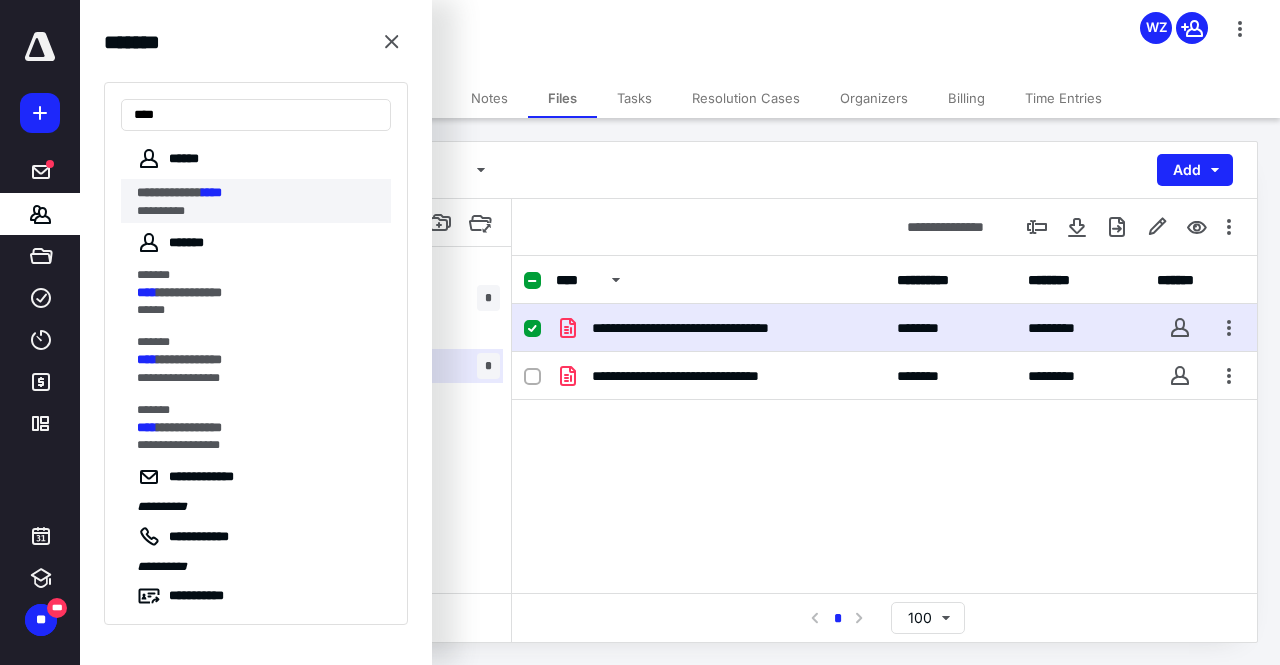 type on "****" 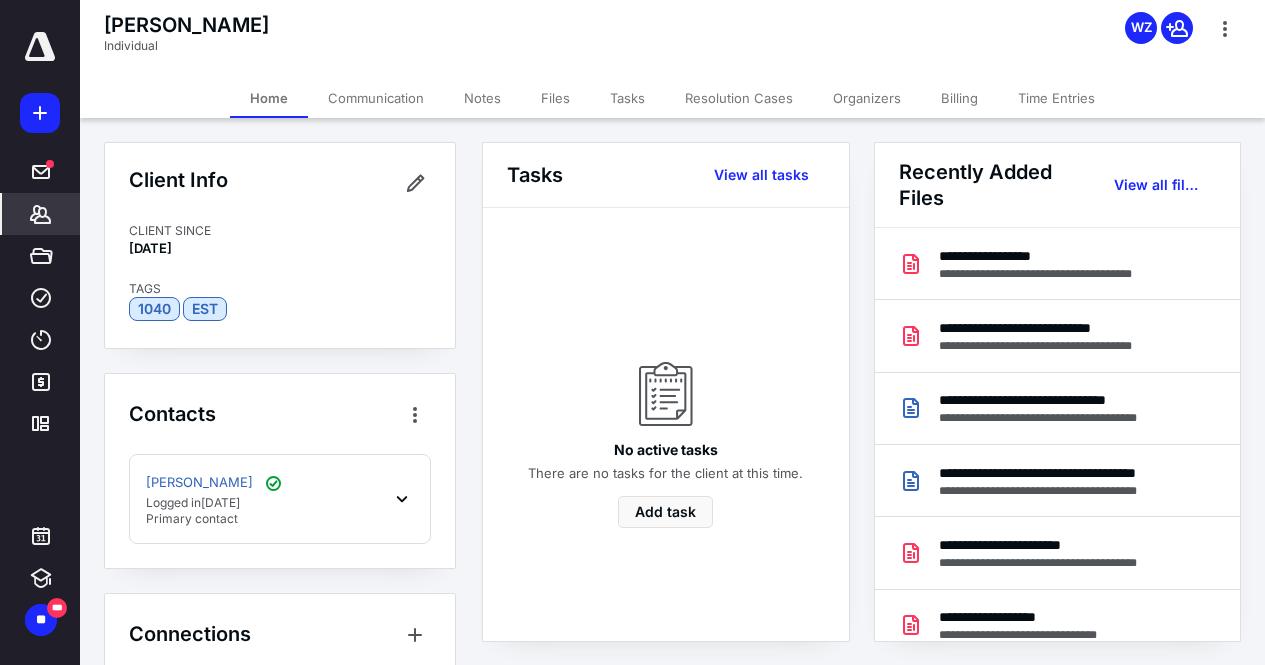drag, startPoint x: 558, startPoint y: 95, endPoint x: 665, endPoint y: 89, distance: 107.16809 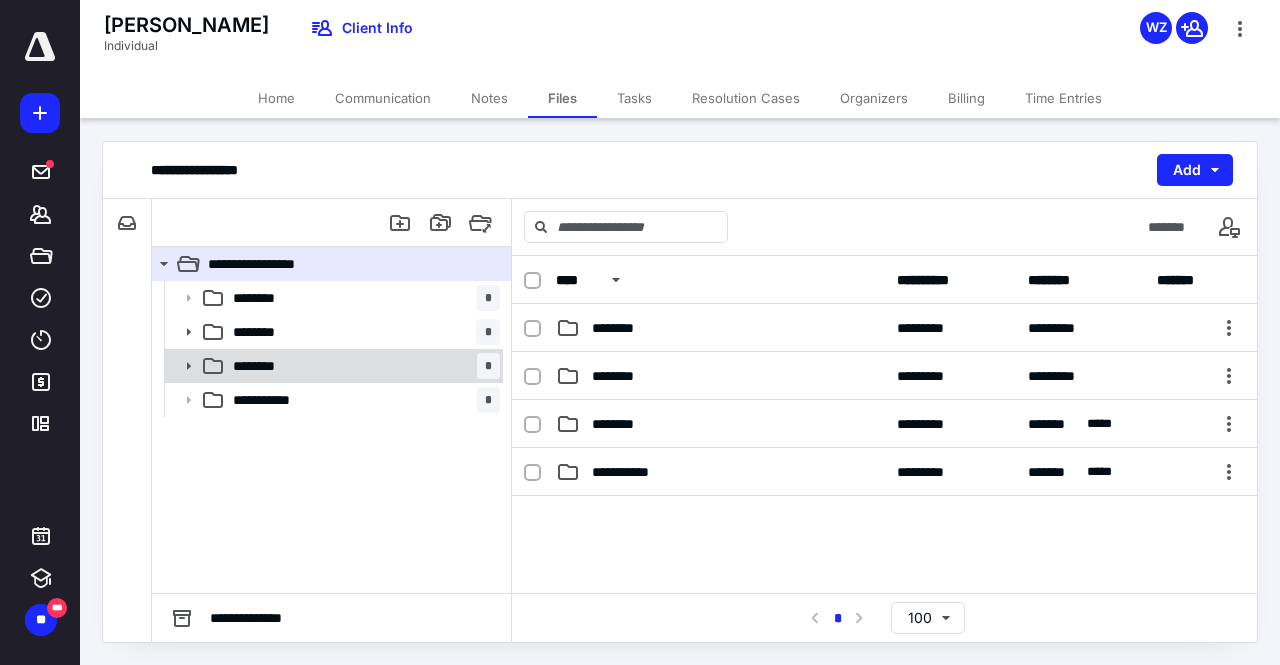 click on "********" at bounding box center [266, 366] 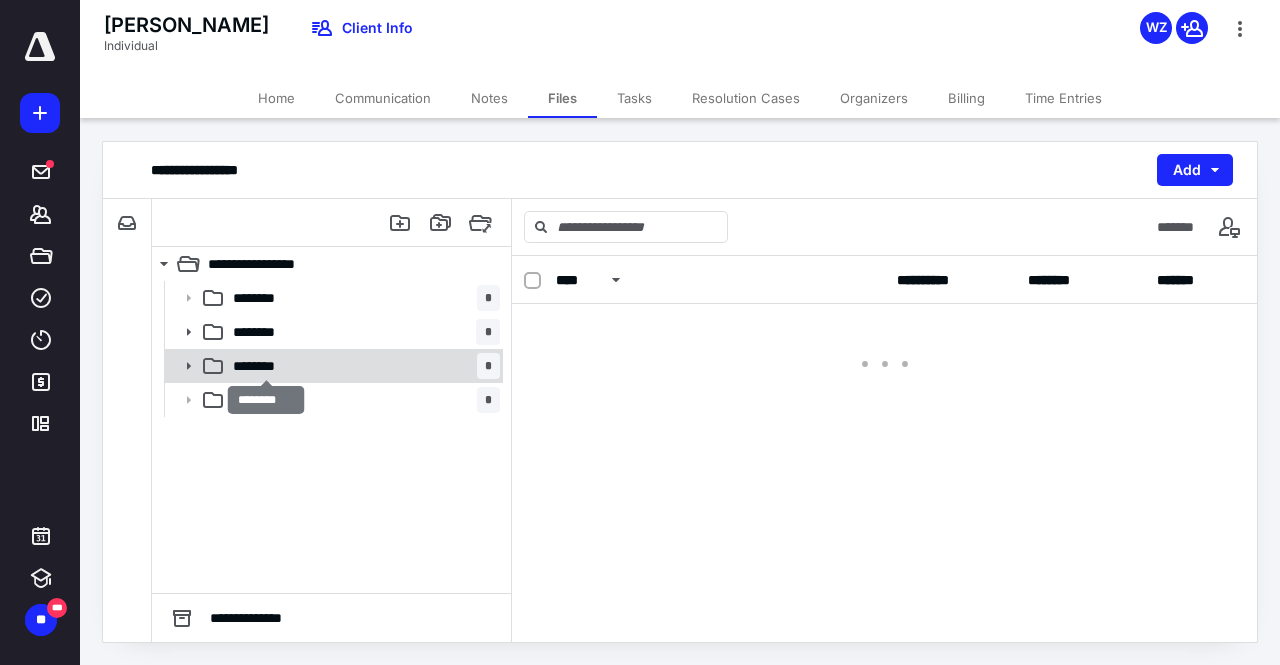 click on "********" at bounding box center [266, 366] 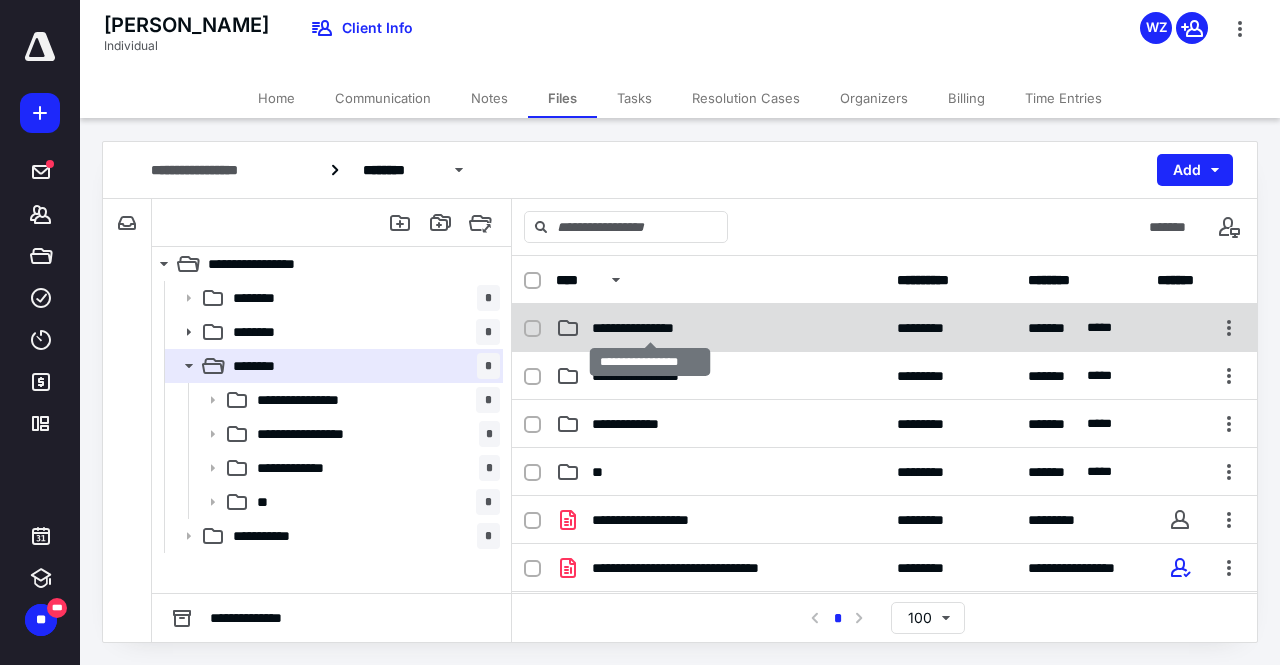 click on "**********" at bounding box center [650, 328] 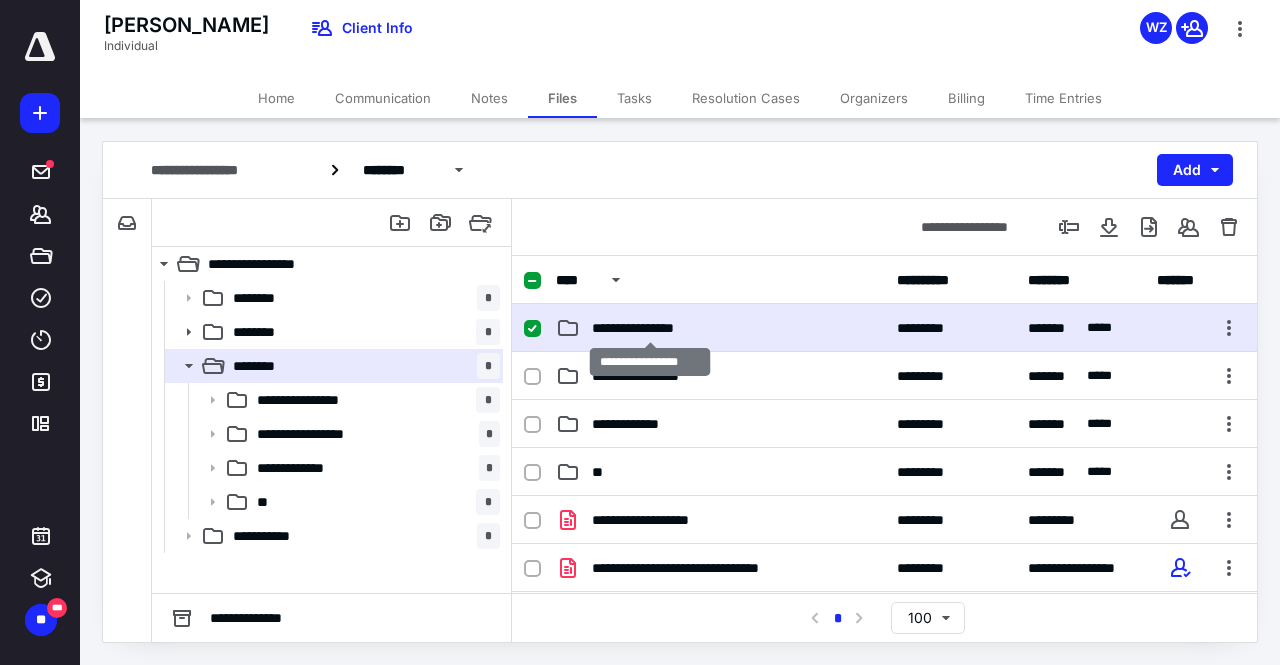 click on "**********" at bounding box center (650, 328) 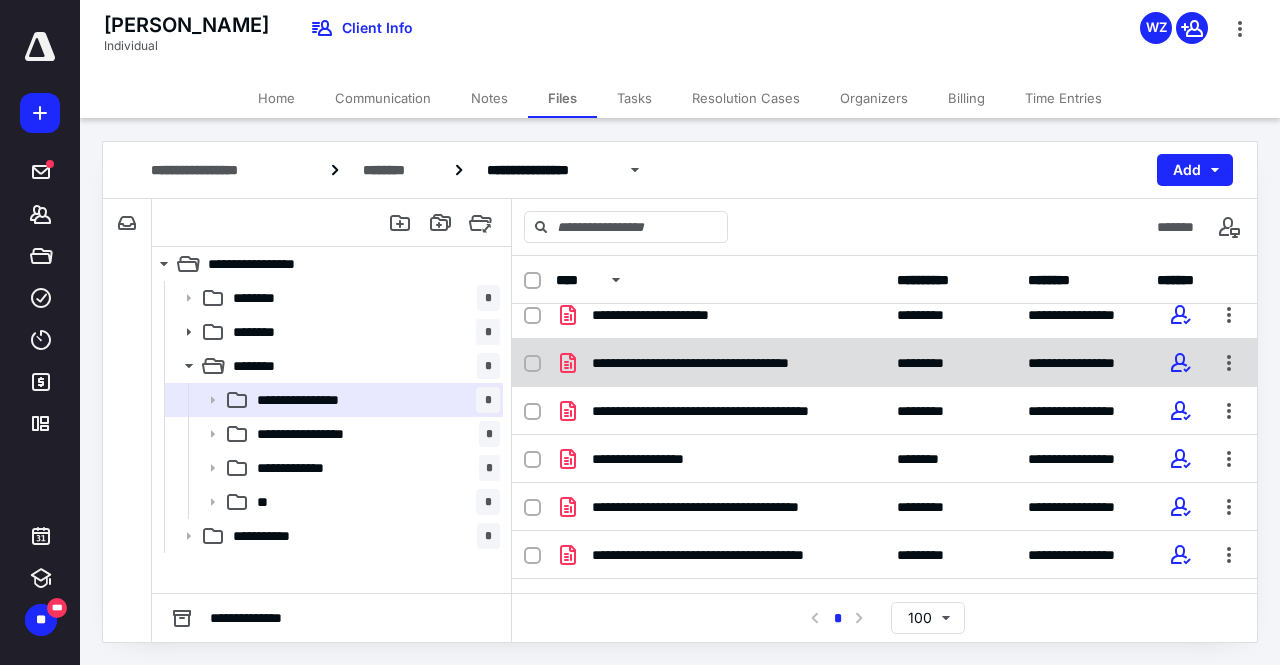scroll, scrollTop: 100, scrollLeft: 0, axis: vertical 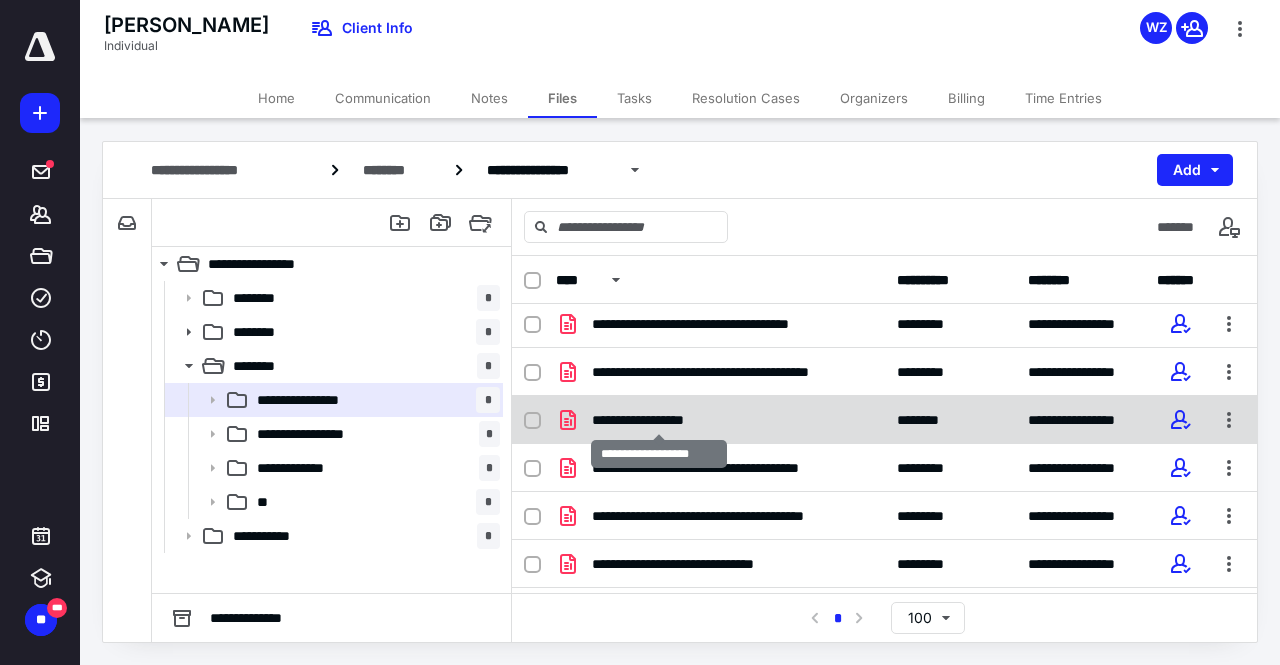 click on "**********" at bounding box center (659, 420) 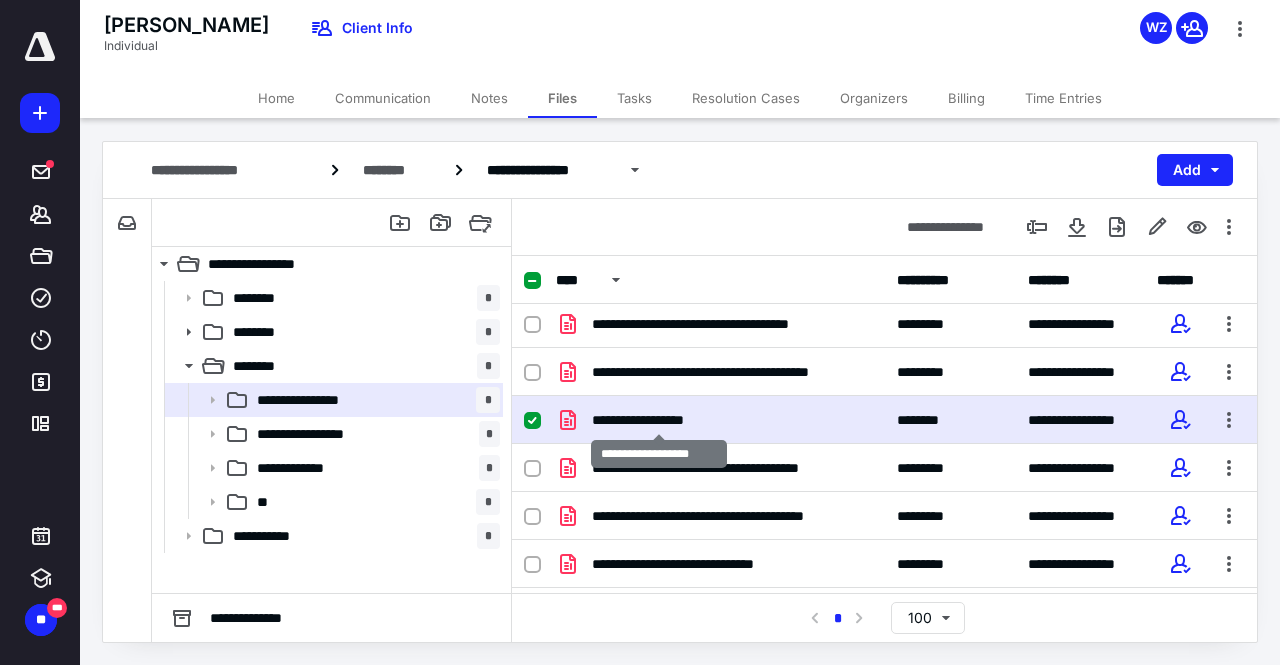 click on "**********" at bounding box center (659, 420) 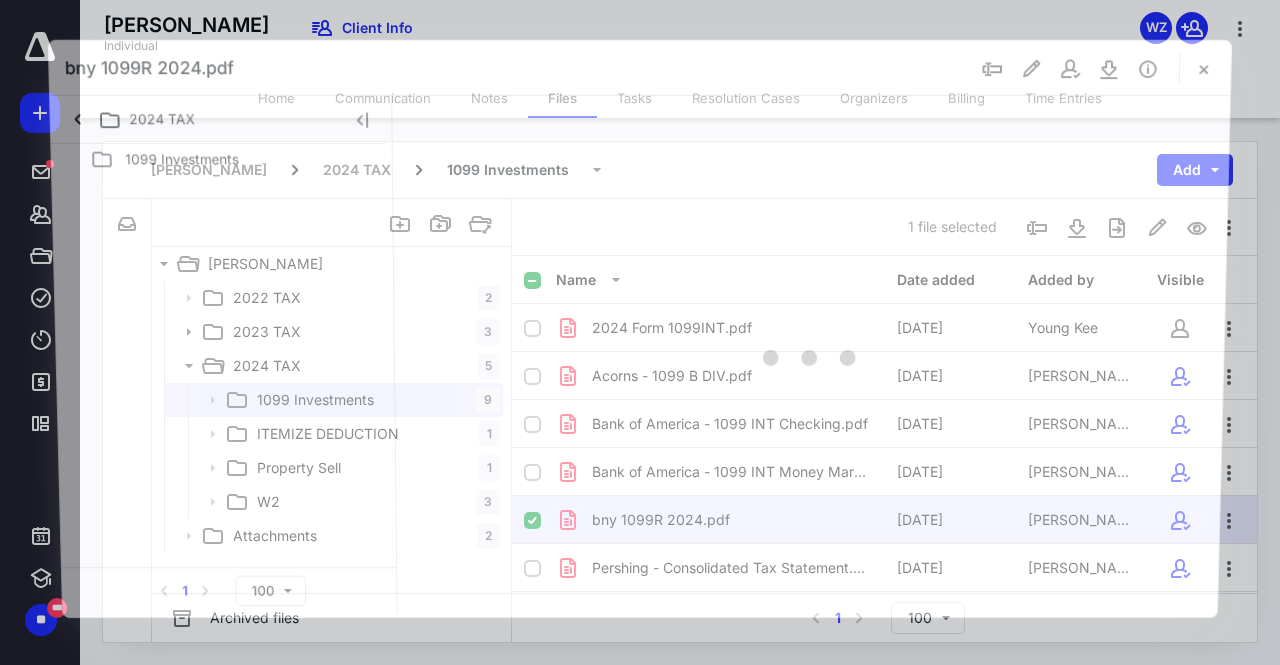 scroll, scrollTop: 100, scrollLeft: 0, axis: vertical 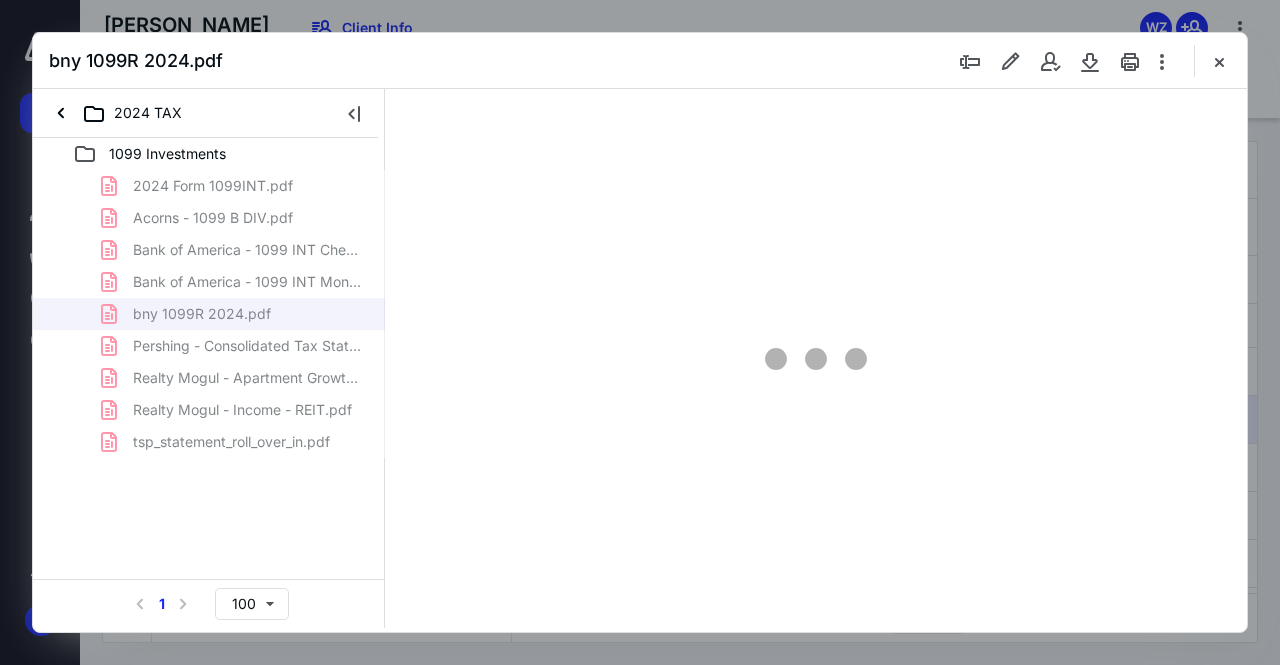 type on "71" 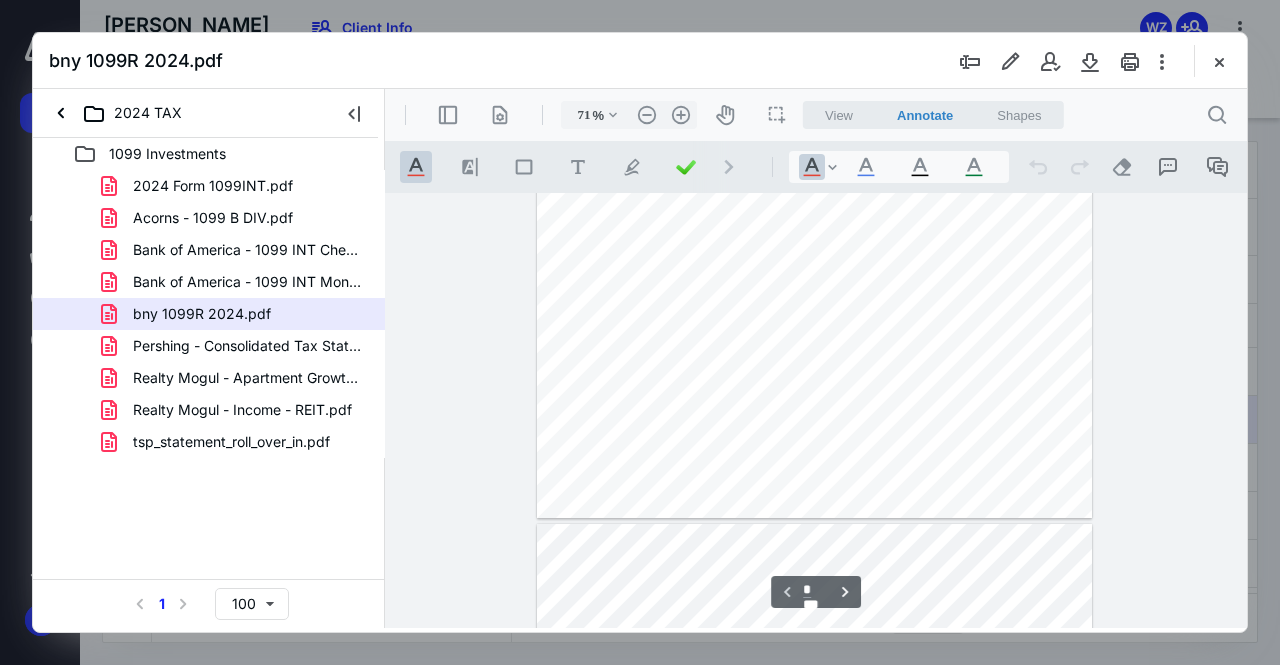 type on "*" 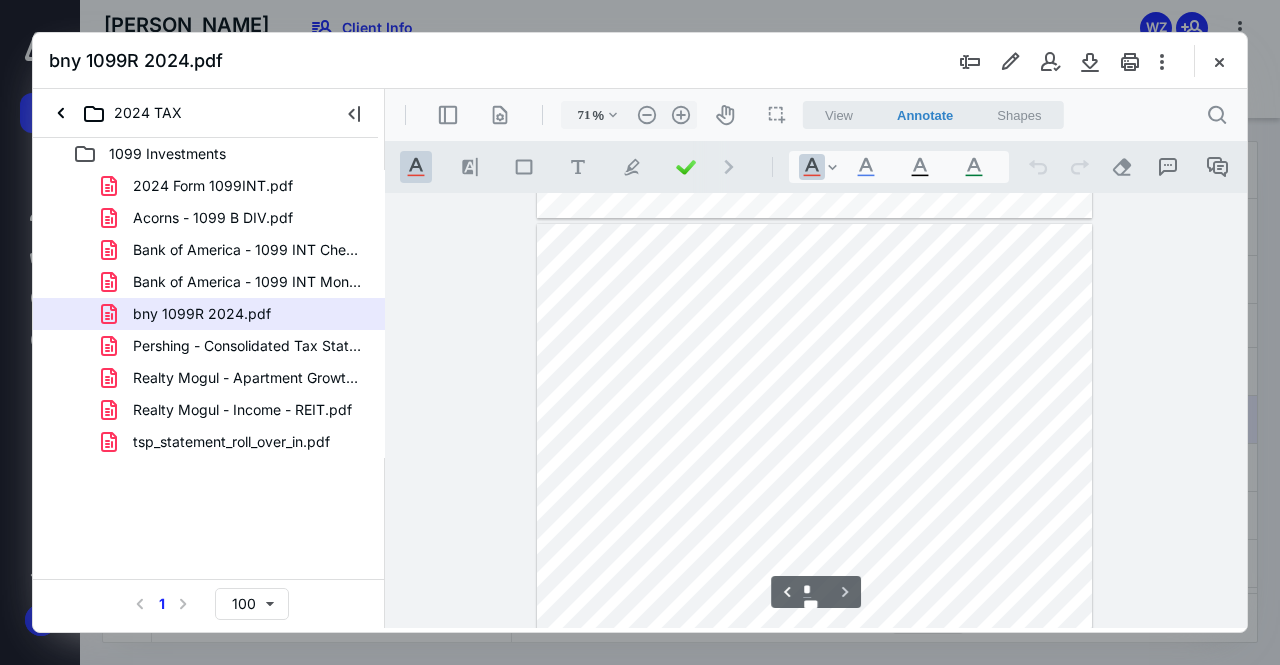 type on "106" 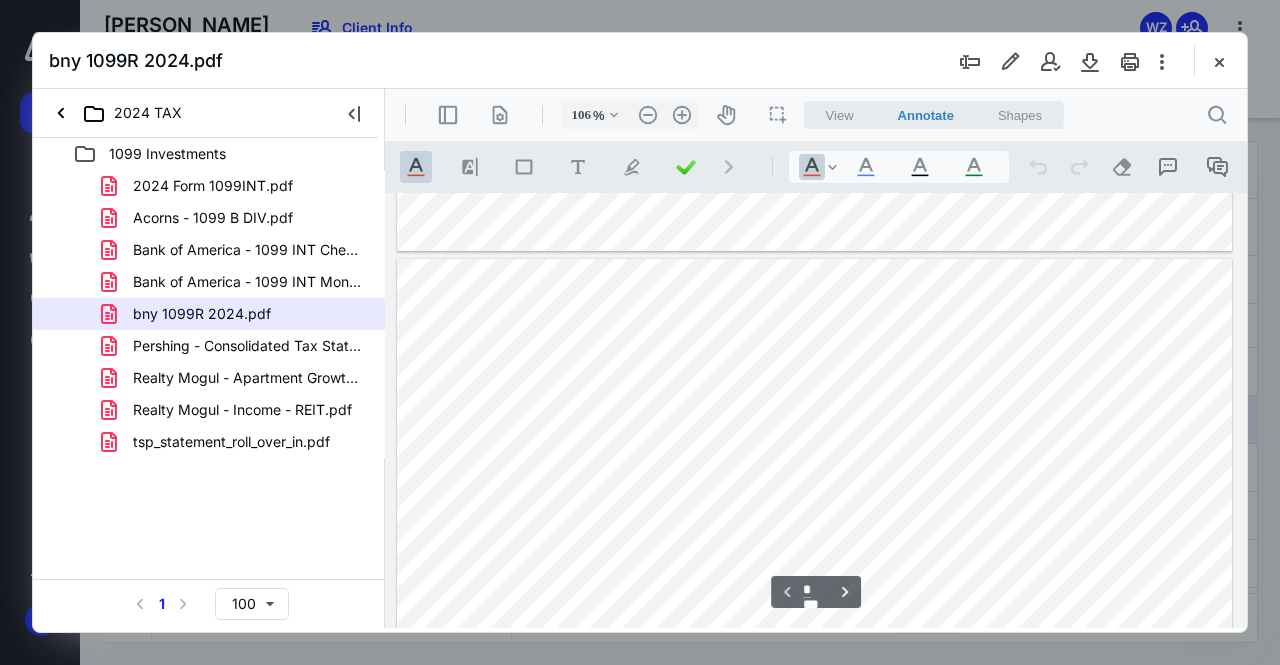 scroll, scrollTop: 600, scrollLeft: 0, axis: vertical 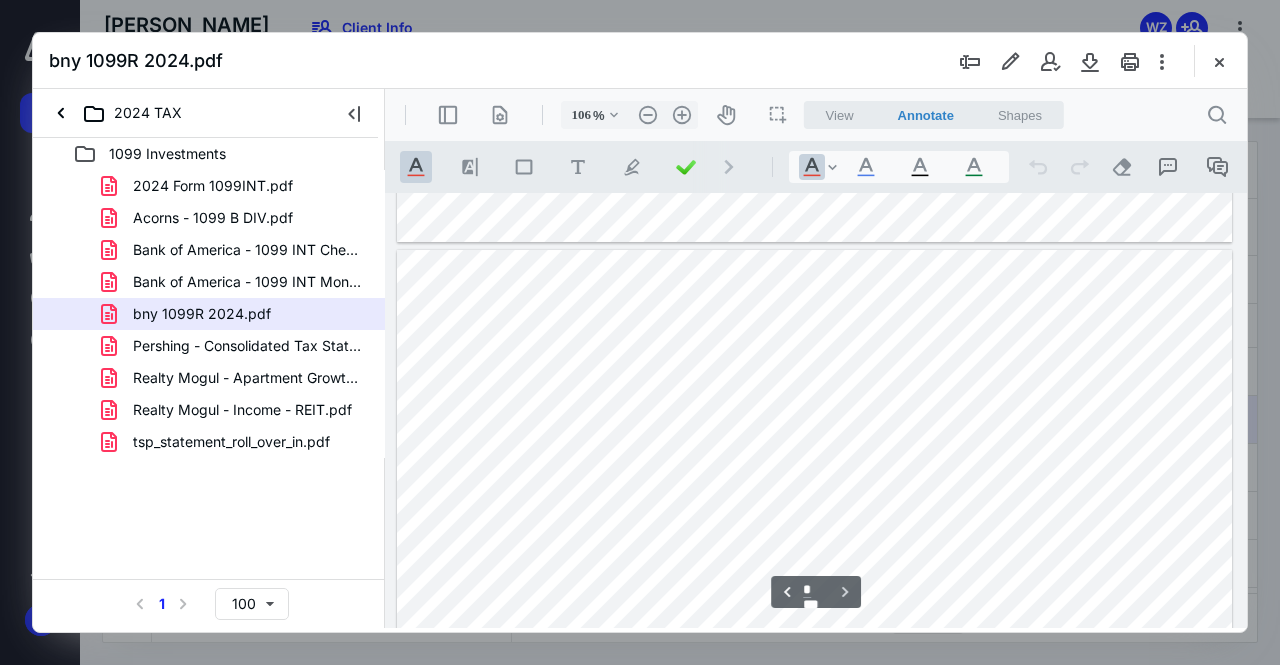 type on "*" 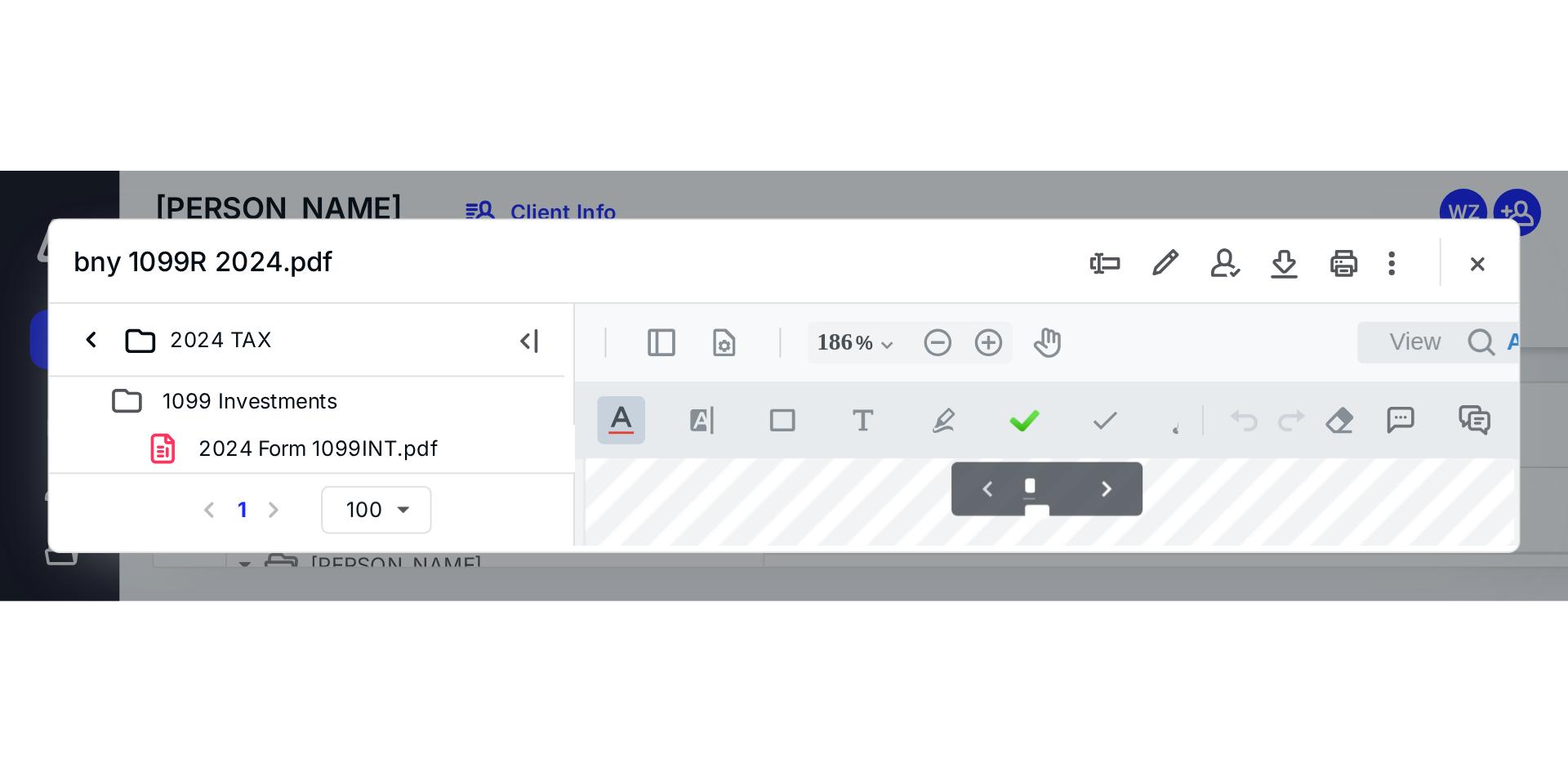 scroll, scrollTop: 149, scrollLeft: 0, axis: vertical 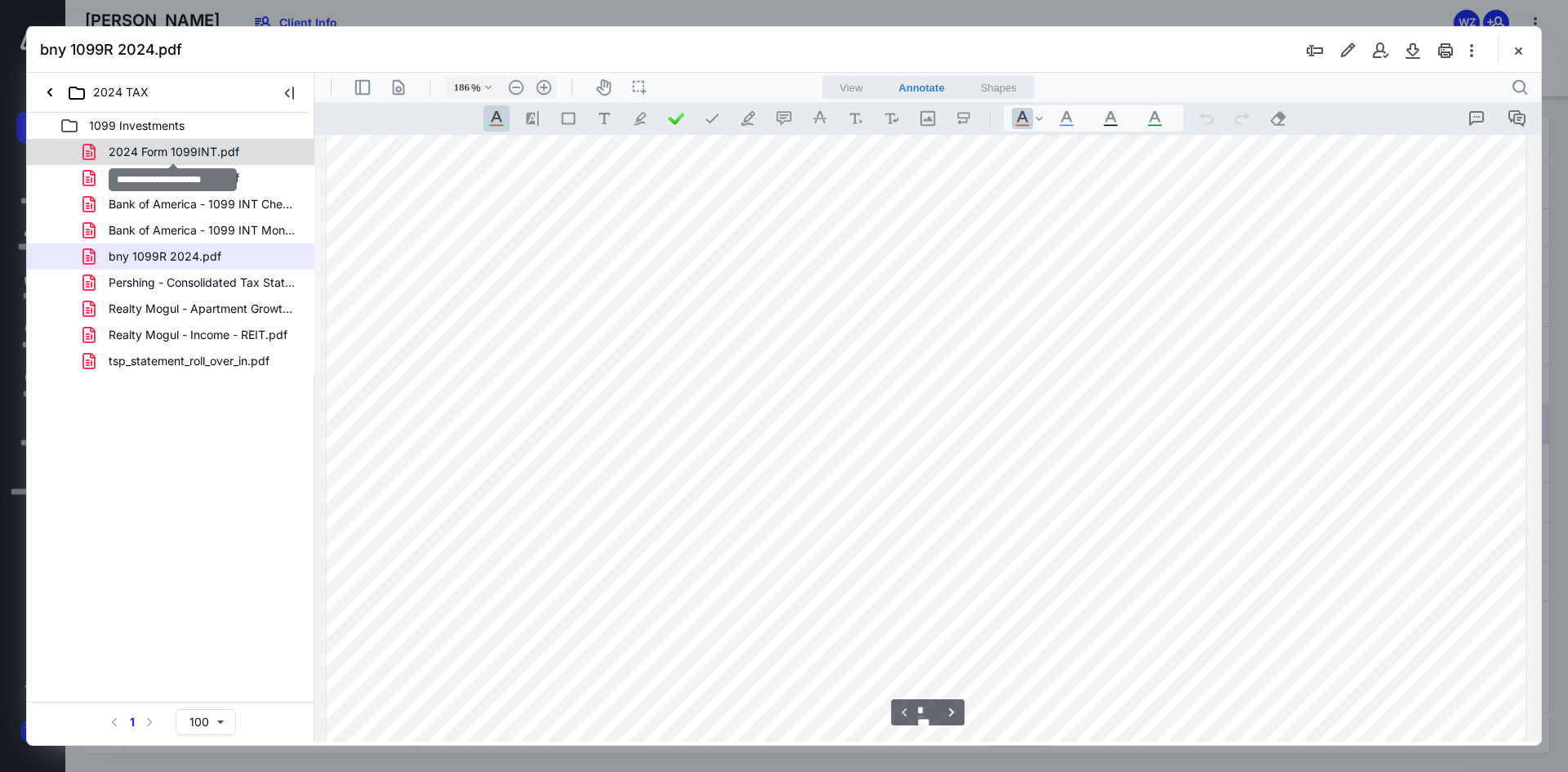 click on "2024 Form 1099INT.pdf" at bounding box center (174, 152) 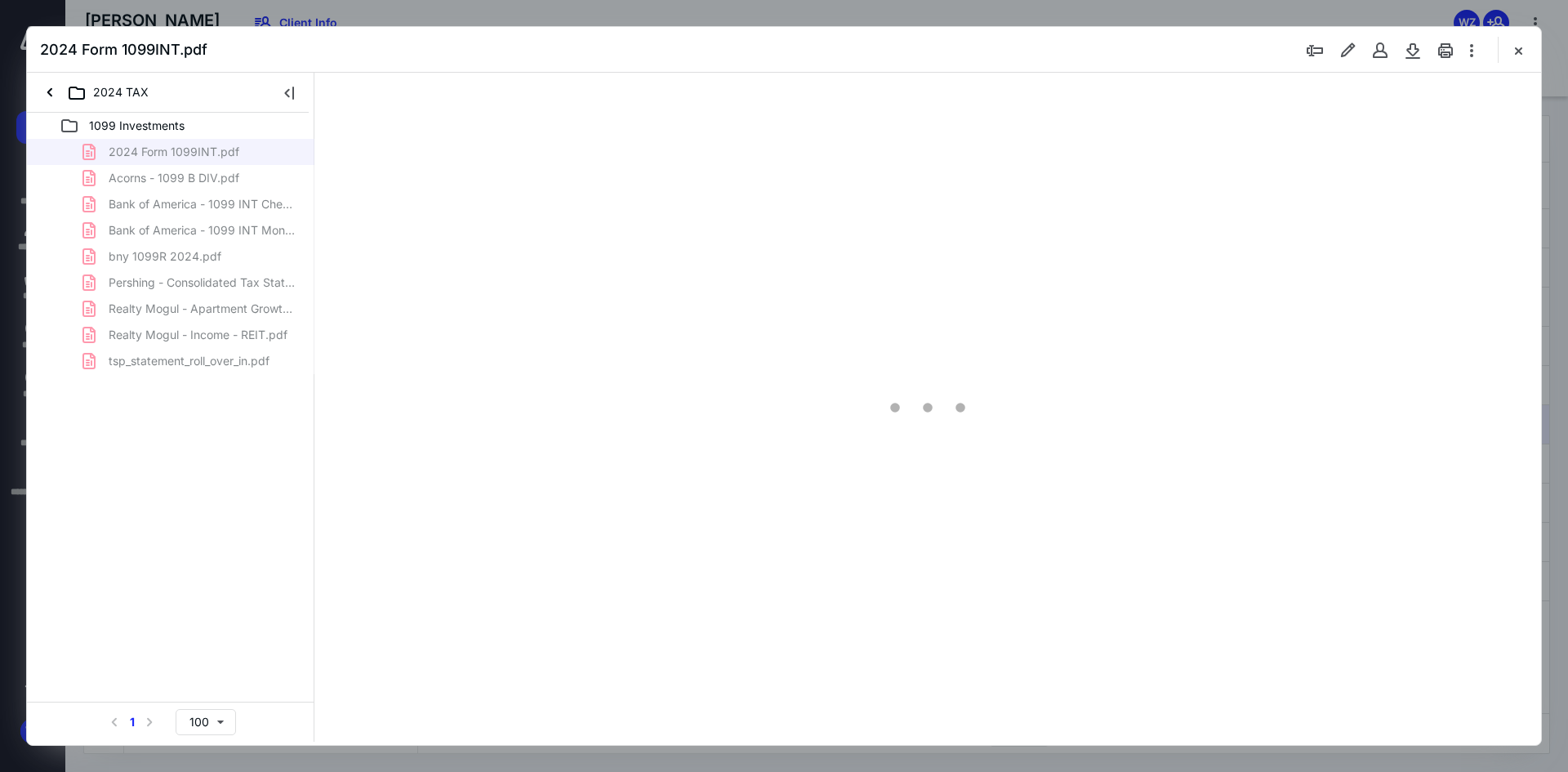 scroll, scrollTop: 0, scrollLeft: 0, axis: both 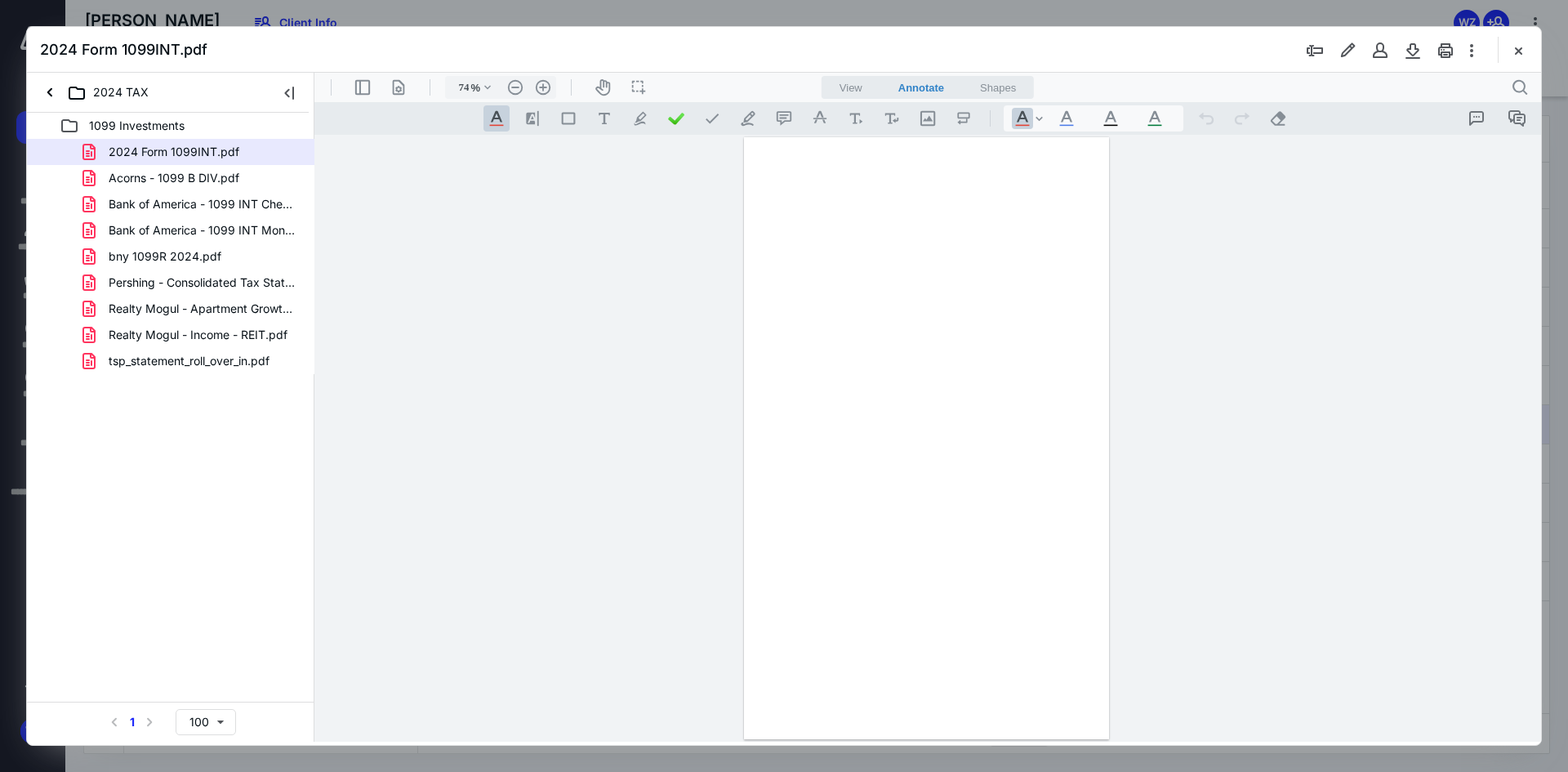 type on "241" 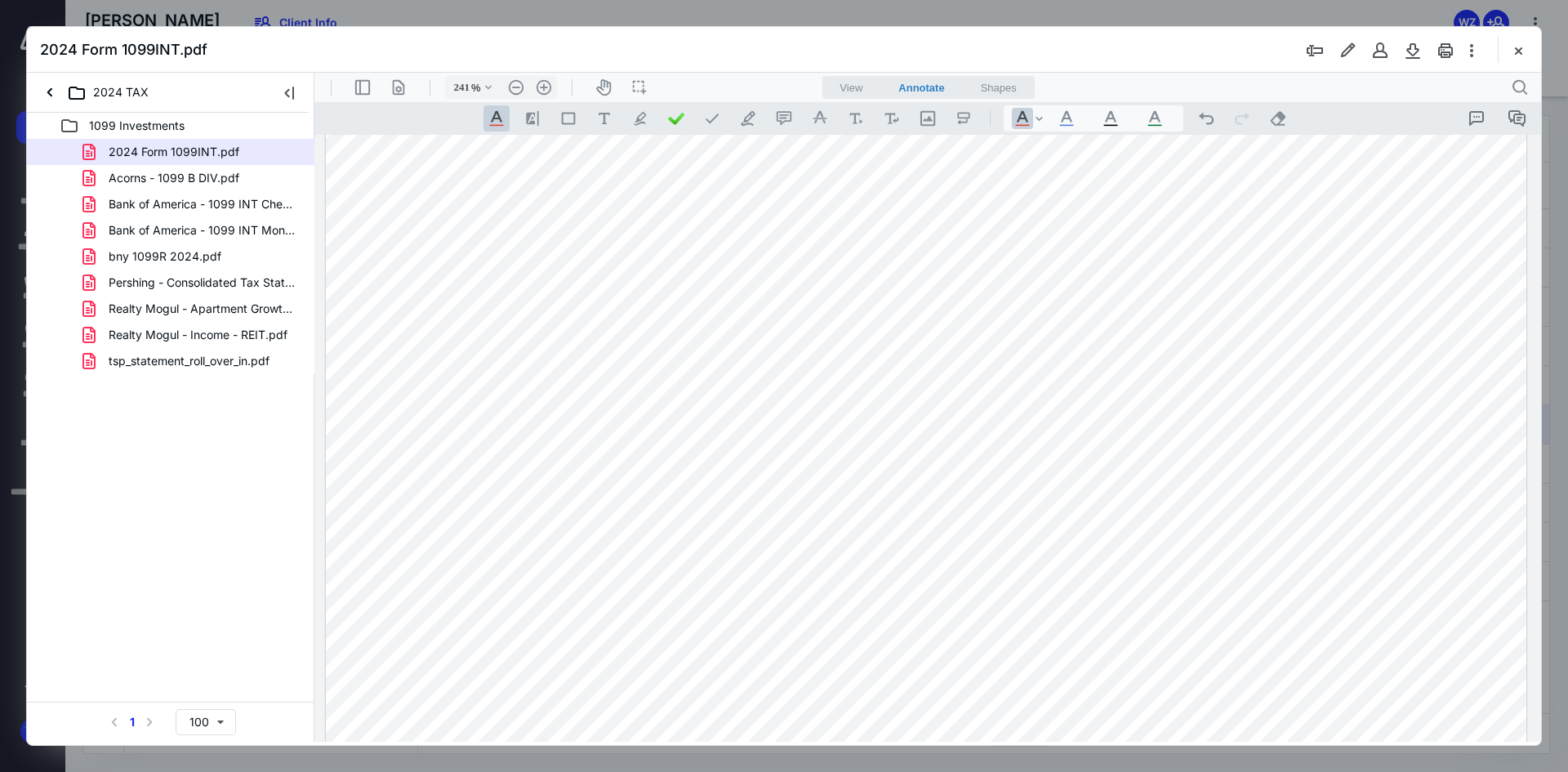 scroll, scrollTop: 569, scrollLeft: 0, axis: vertical 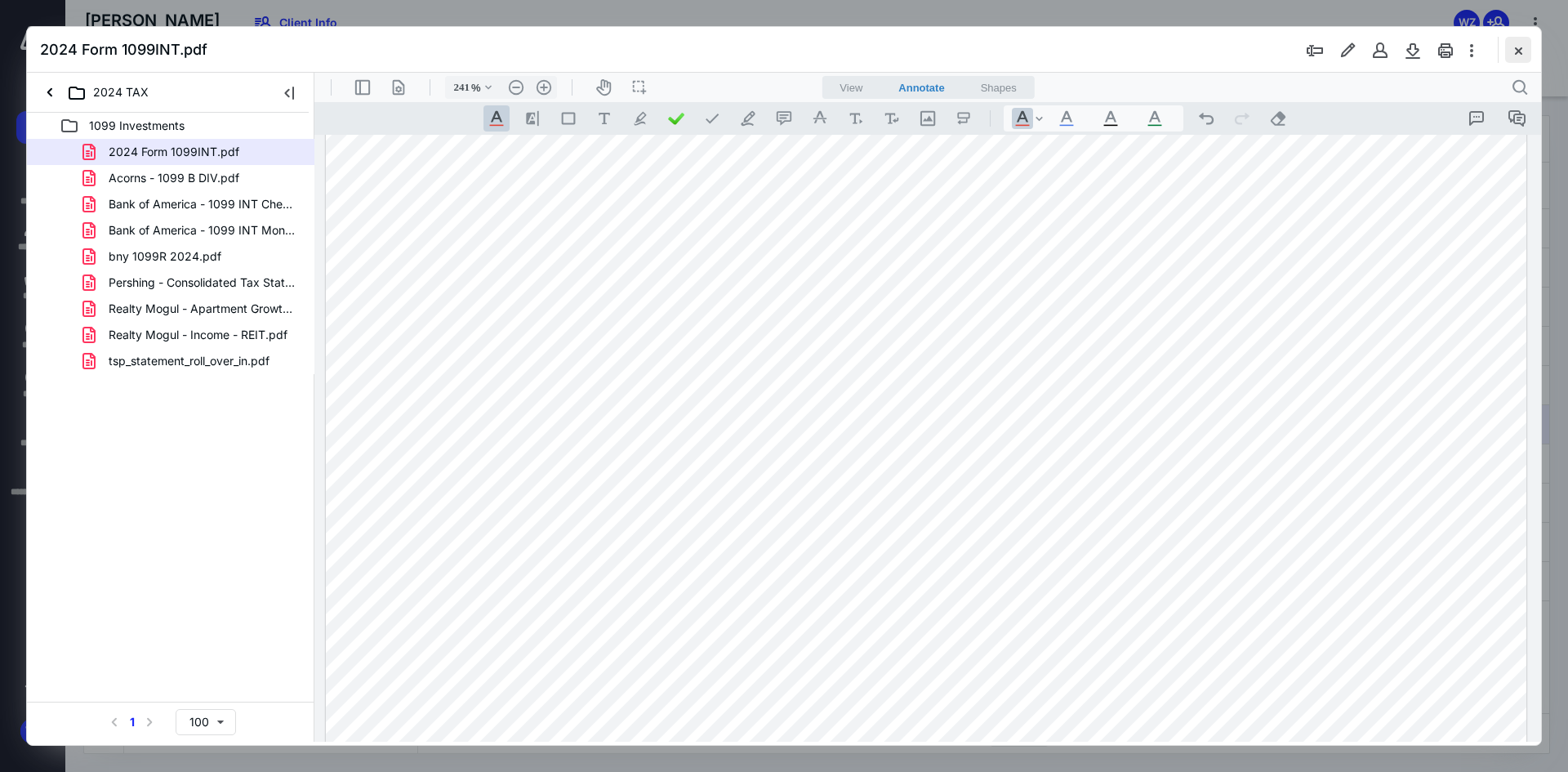 click at bounding box center [1518, 50] 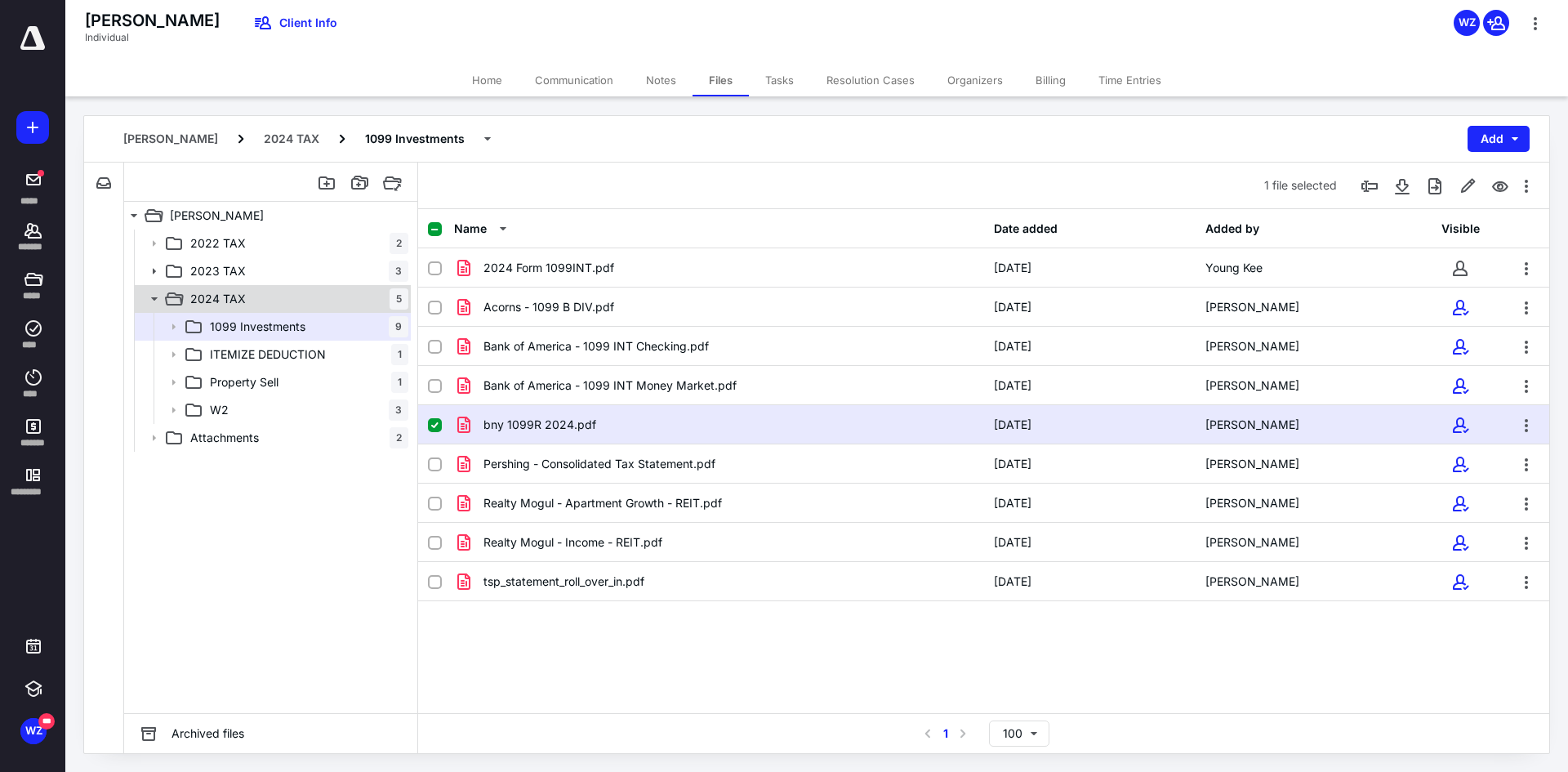 click on "2024 TAX" at bounding box center (218, 299) 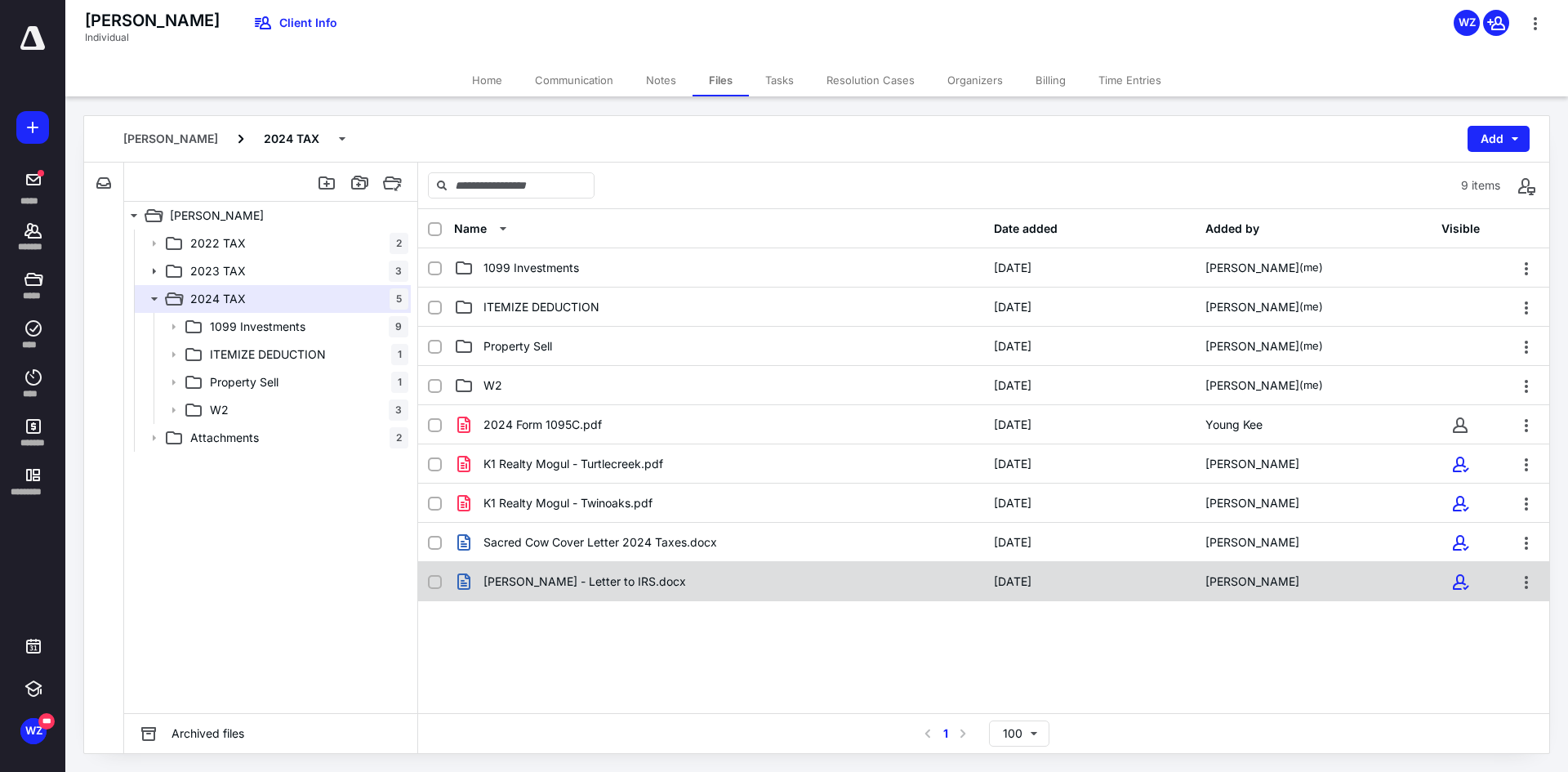 click on "[PERSON_NAME] - Letter to IRS.docx" at bounding box center [585, 582] 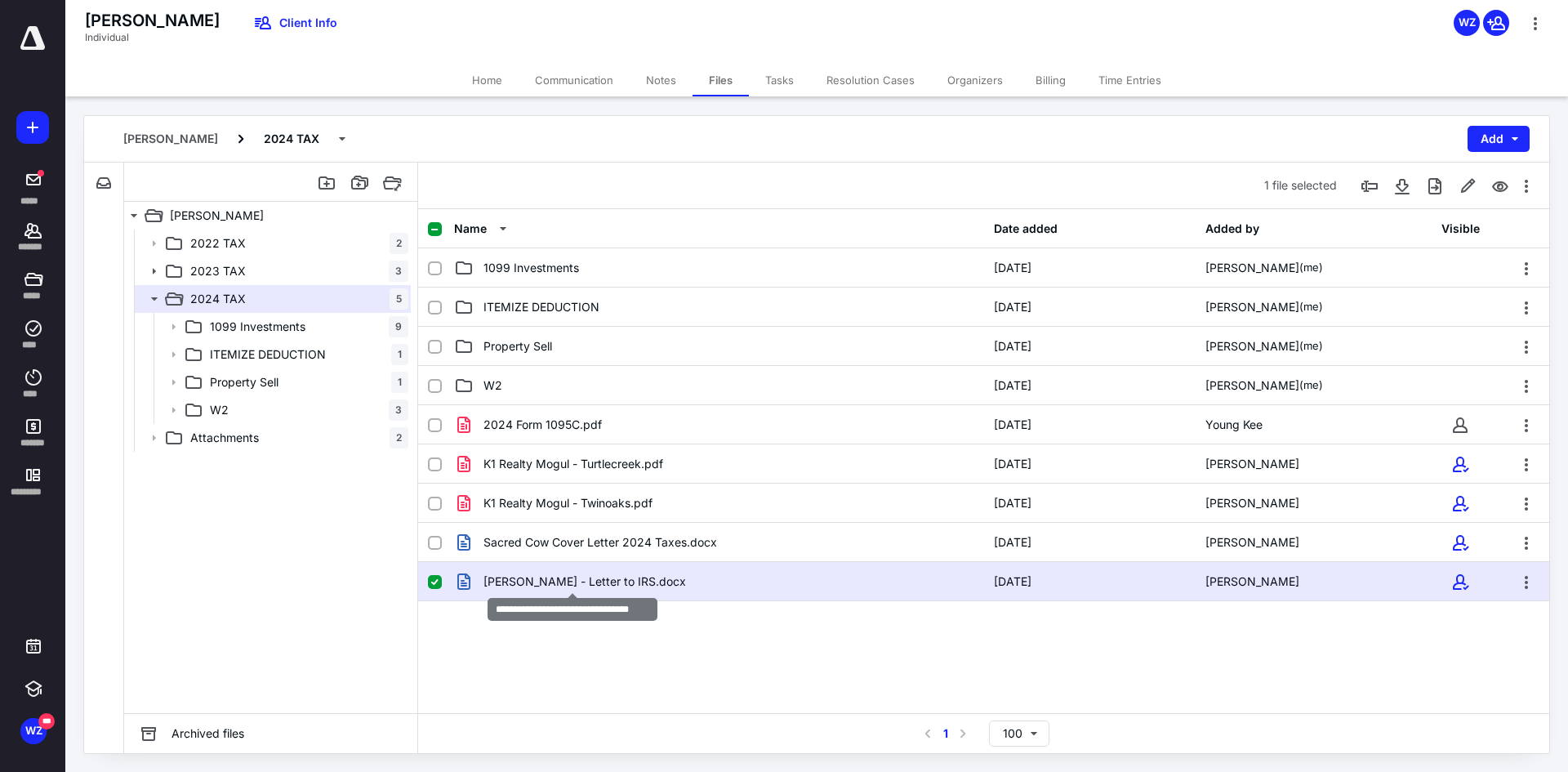 click on "[PERSON_NAME] - Letter to IRS.docx" at bounding box center (585, 582) 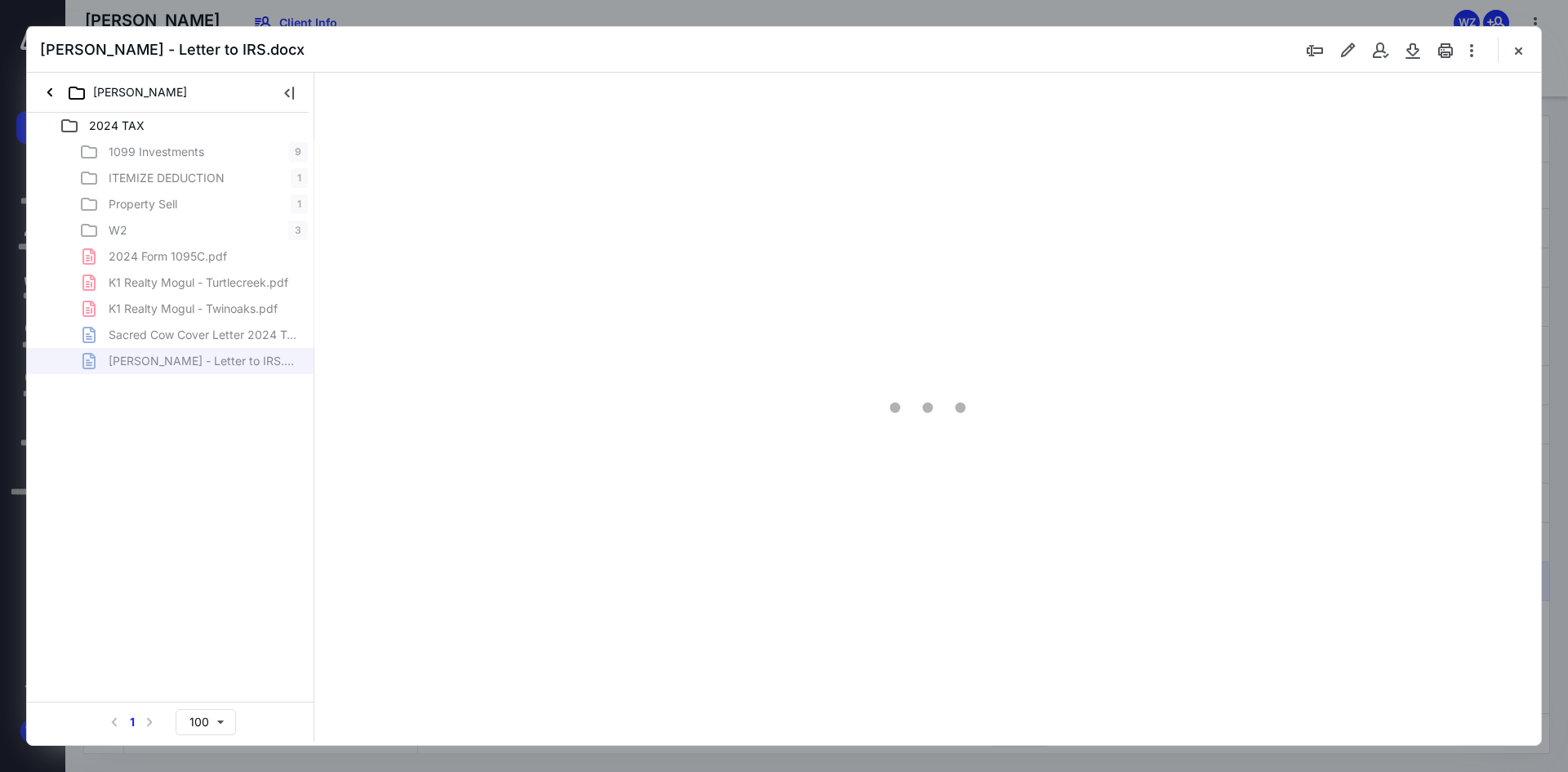 scroll, scrollTop: 0, scrollLeft: 0, axis: both 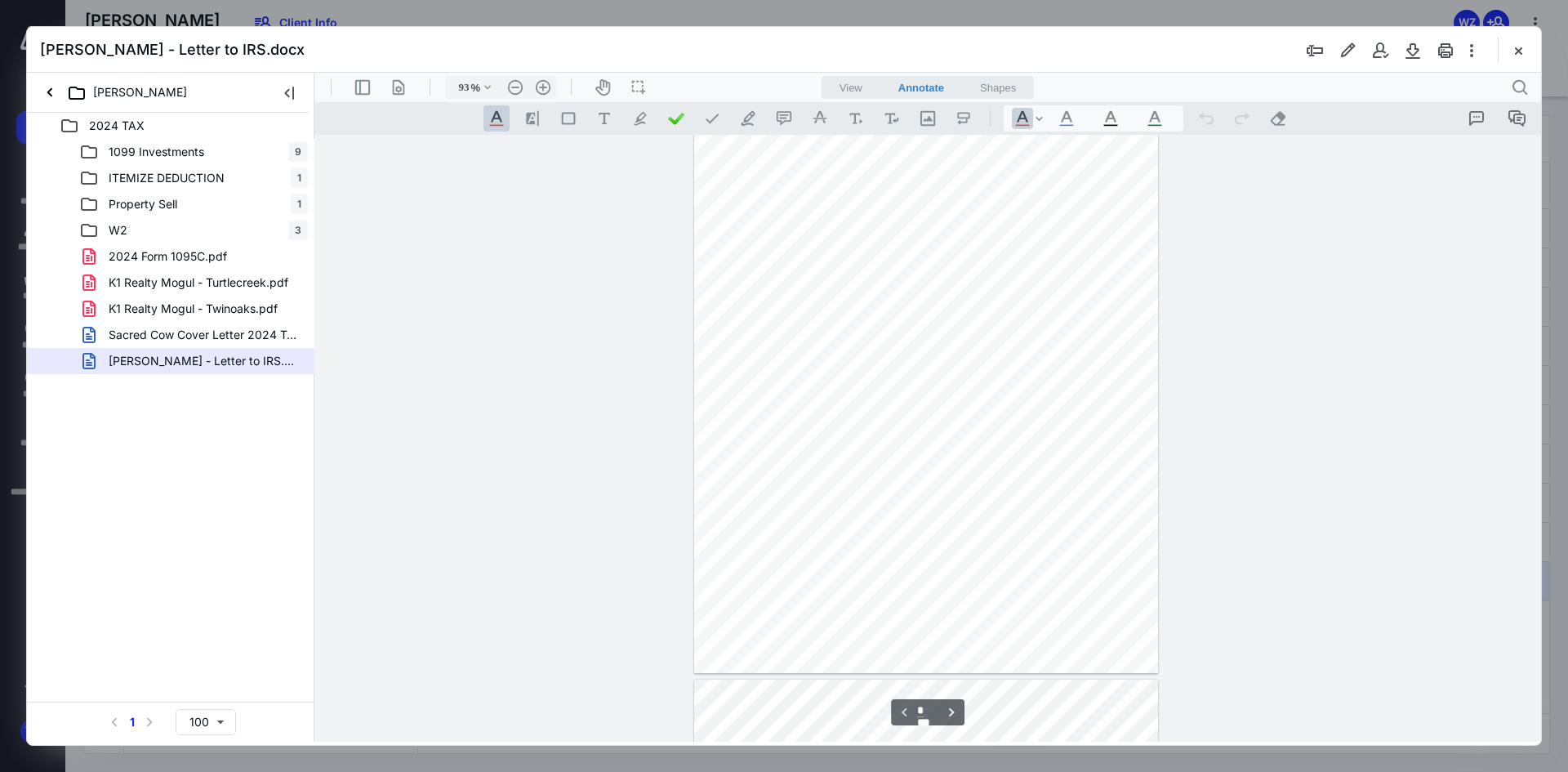 type on "240" 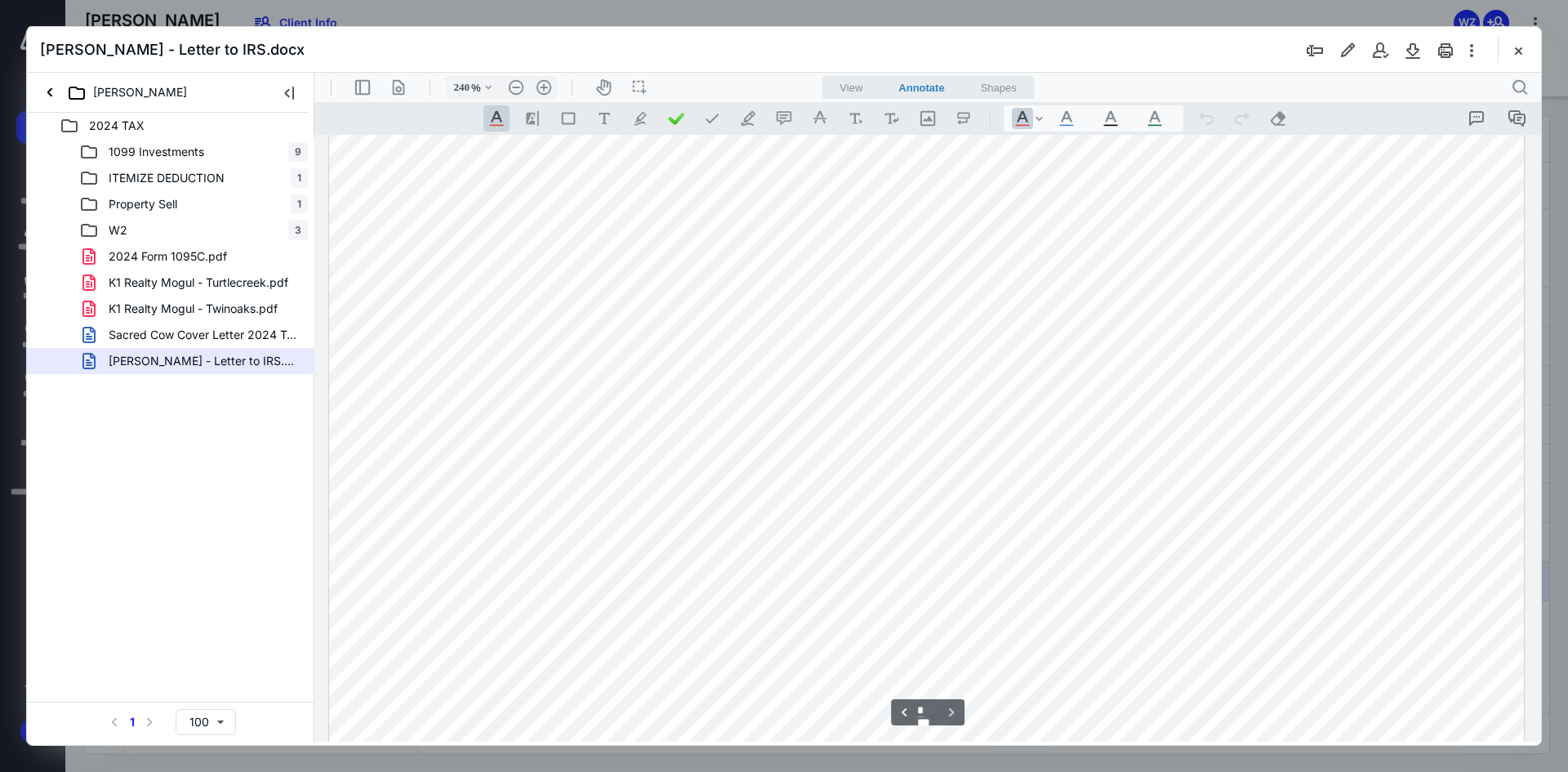 scroll, scrollTop: 1720, scrollLeft: 0, axis: vertical 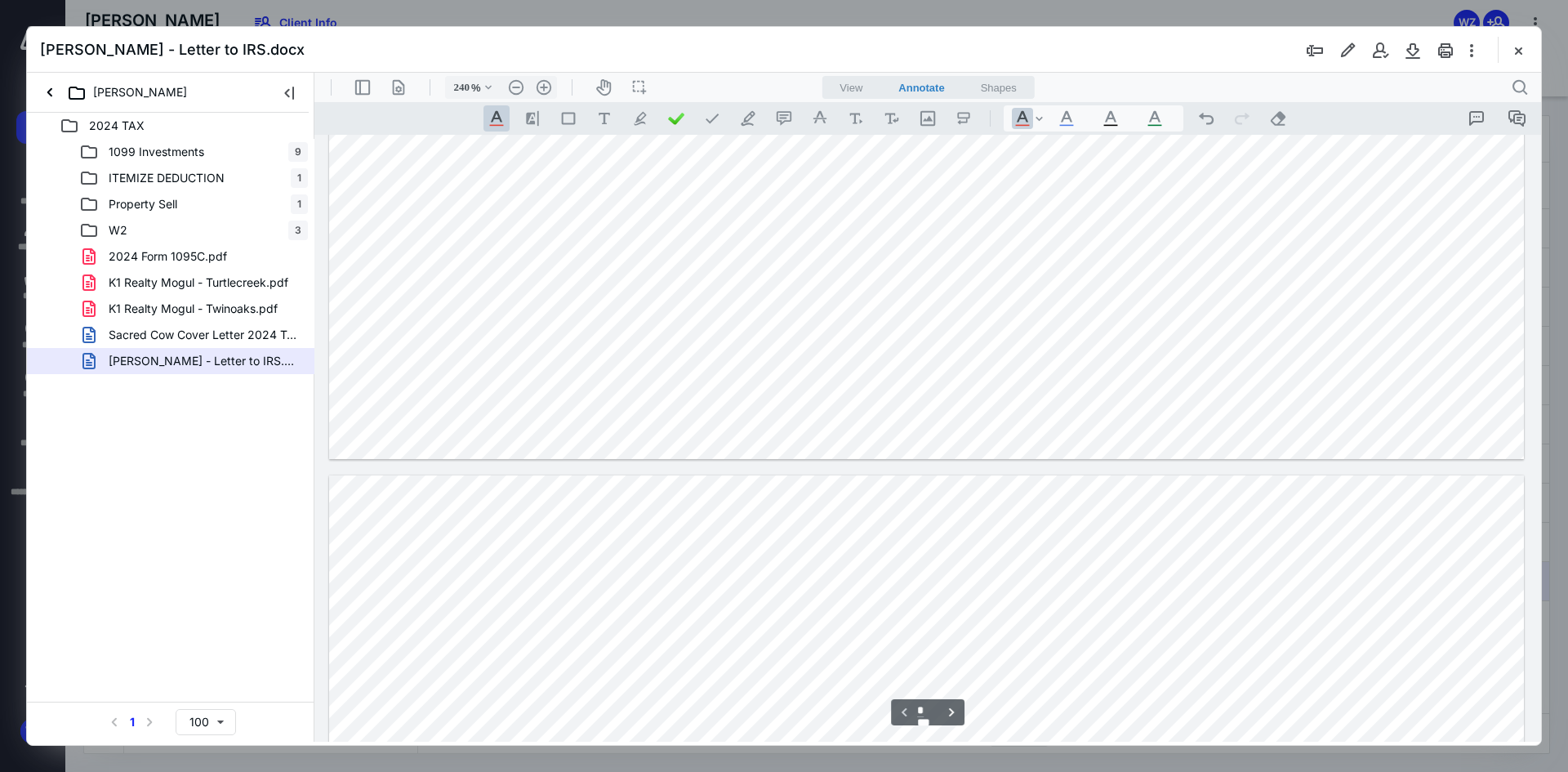 type on "*" 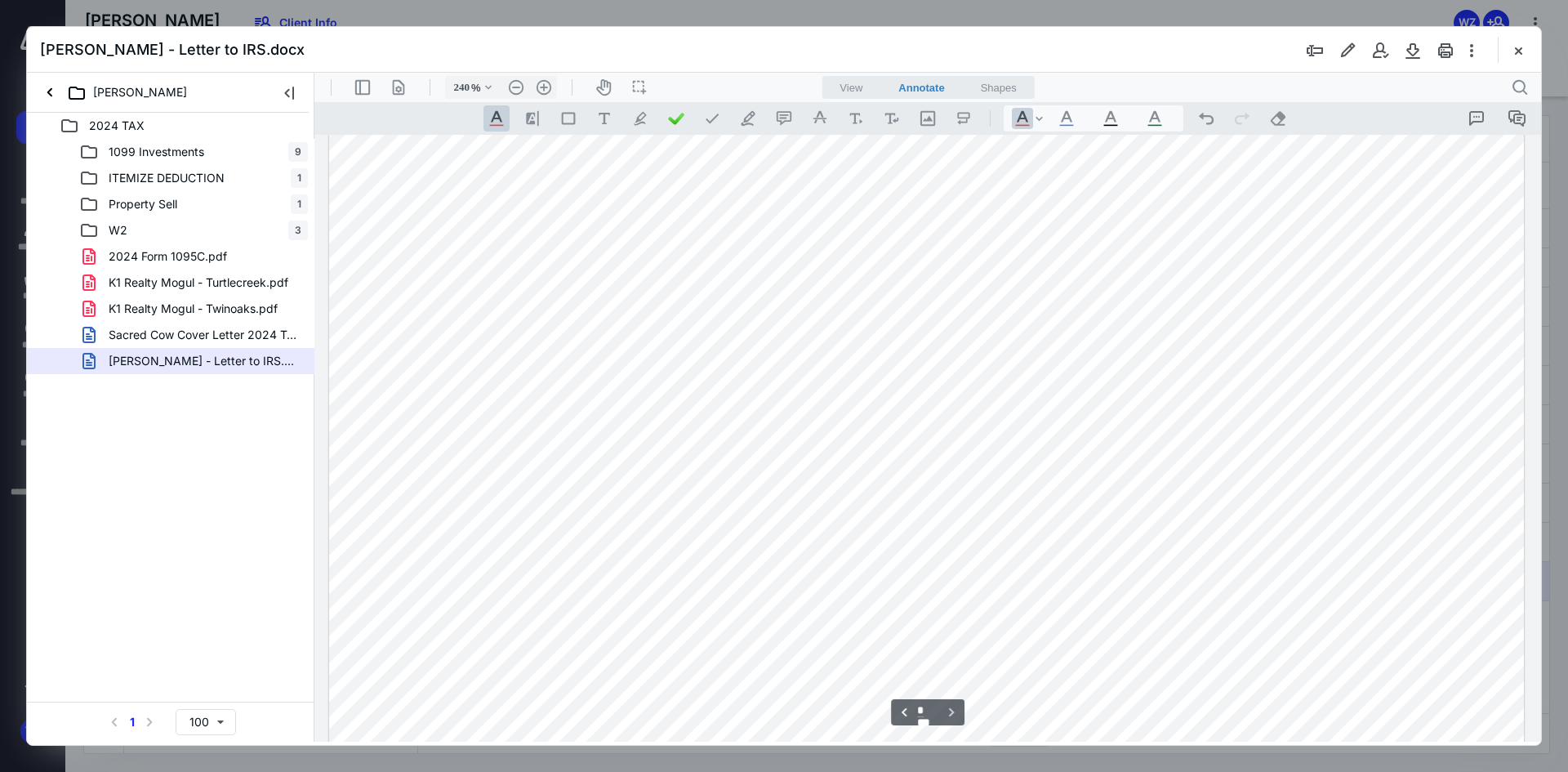 scroll, scrollTop: 1620, scrollLeft: 0, axis: vertical 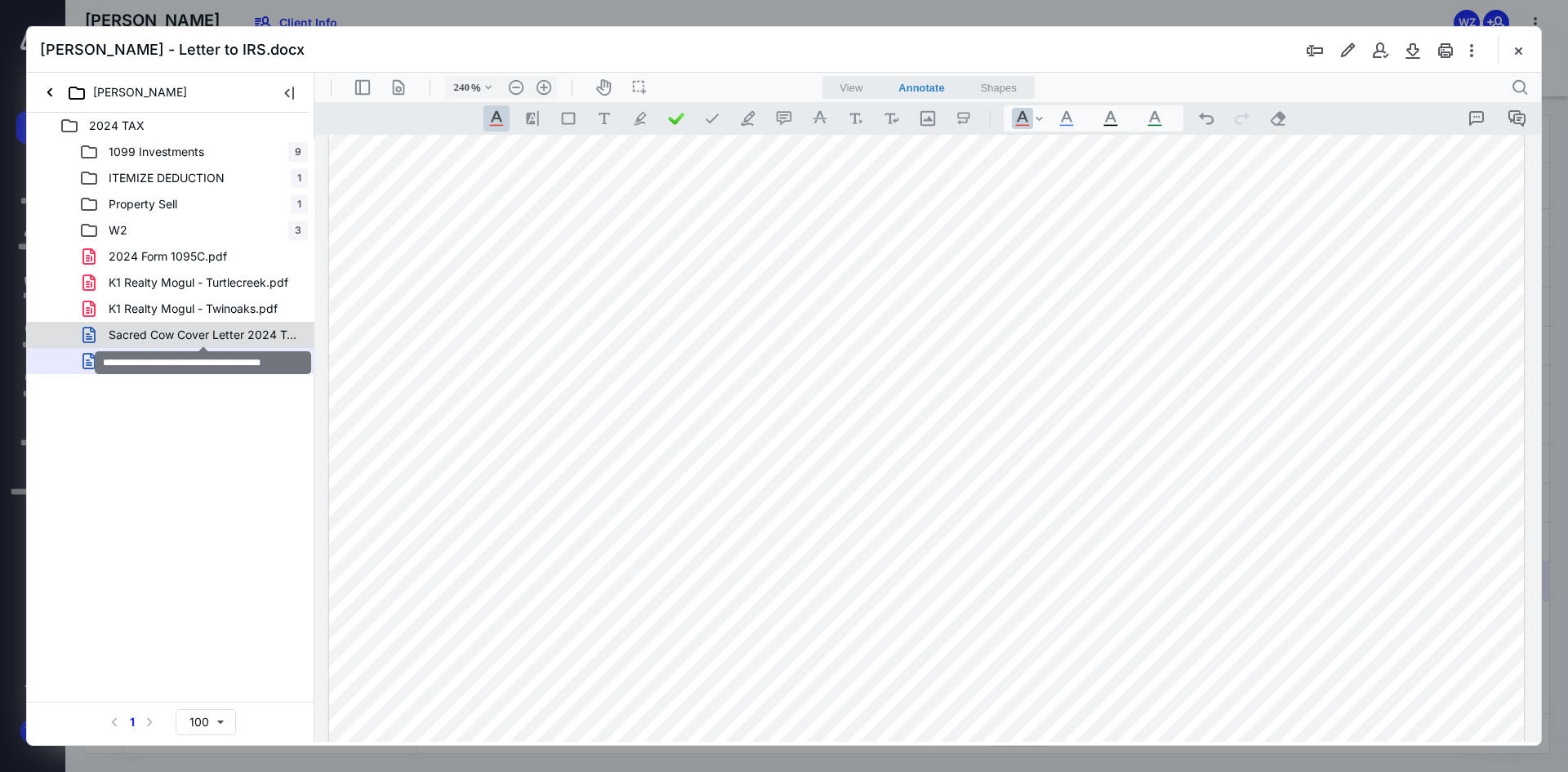 click on "Sacred Cow Cover Letter 2024 Taxes.docx" at bounding box center (203, 335) 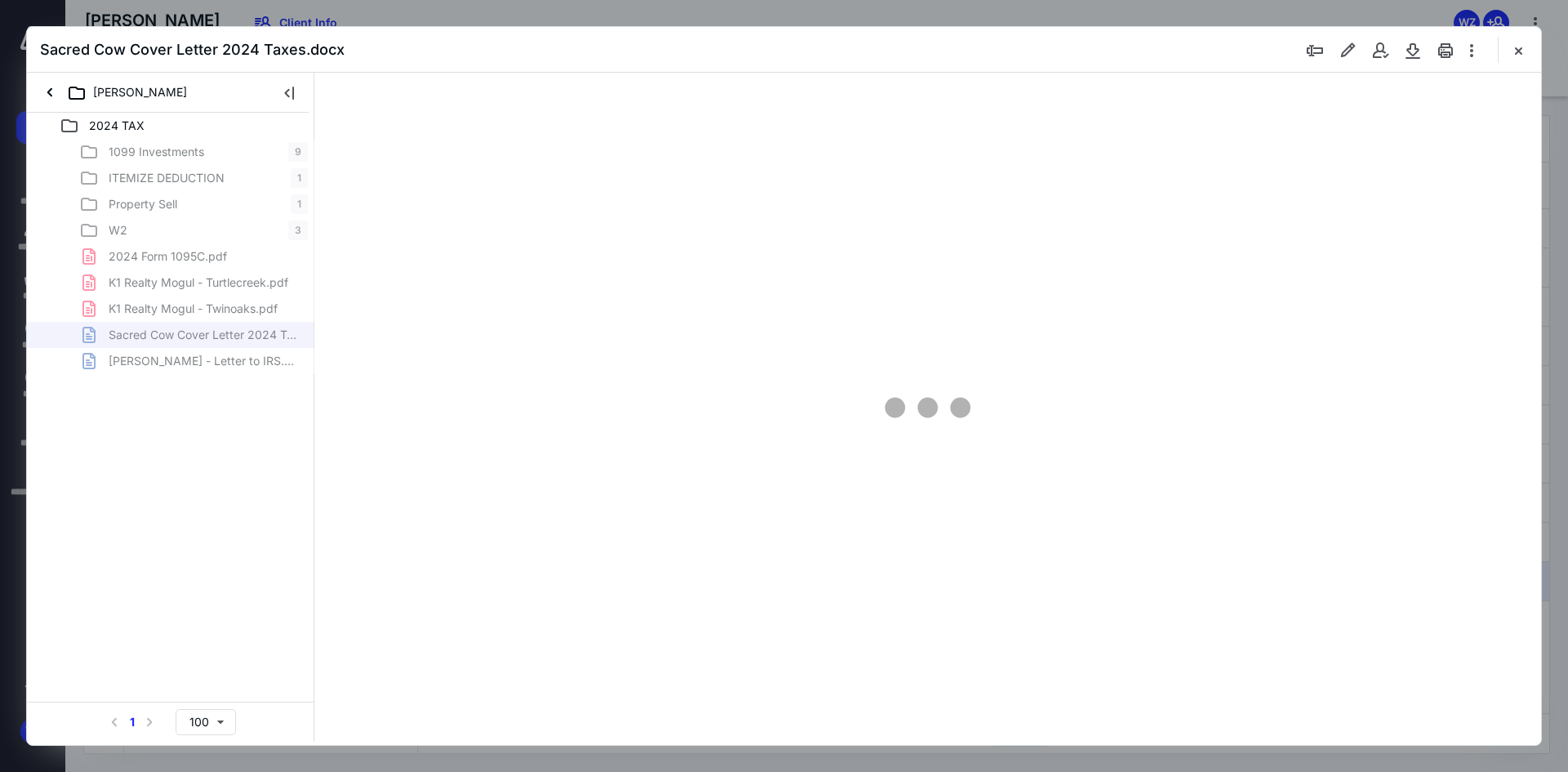 type on "246" 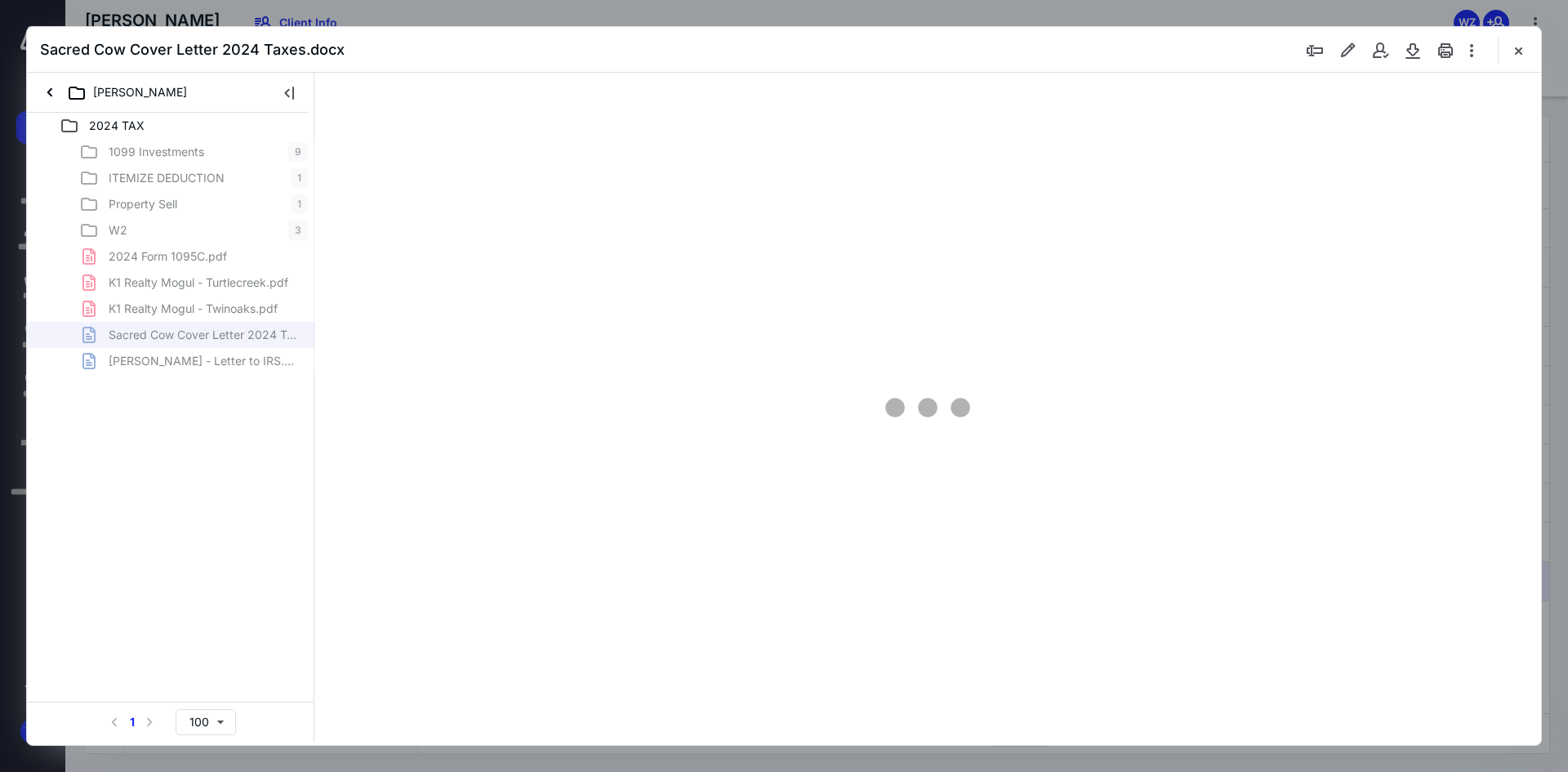 scroll, scrollTop: 0, scrollLeft: 0, axis: both 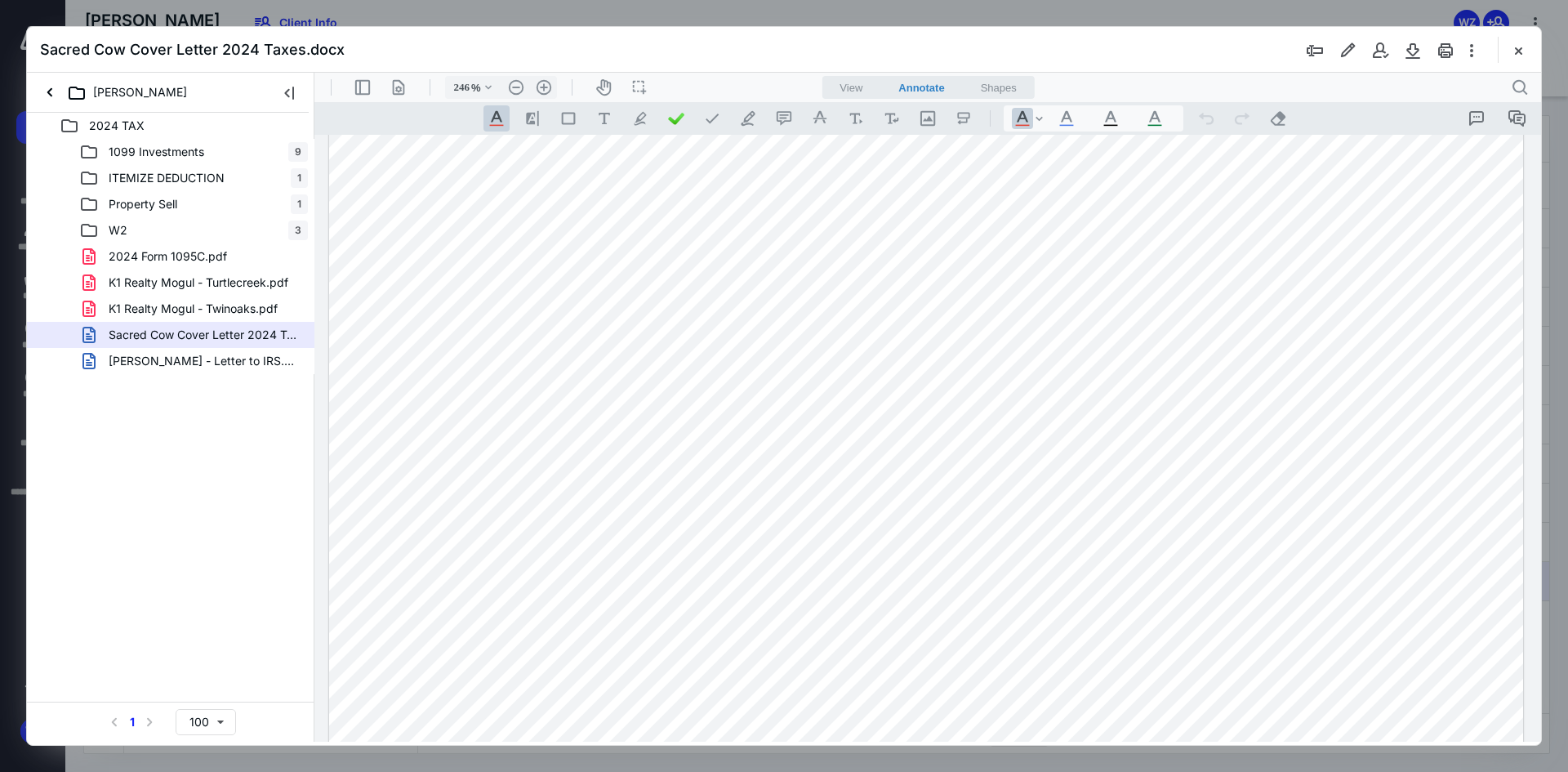click at bounding box center [926, -74] 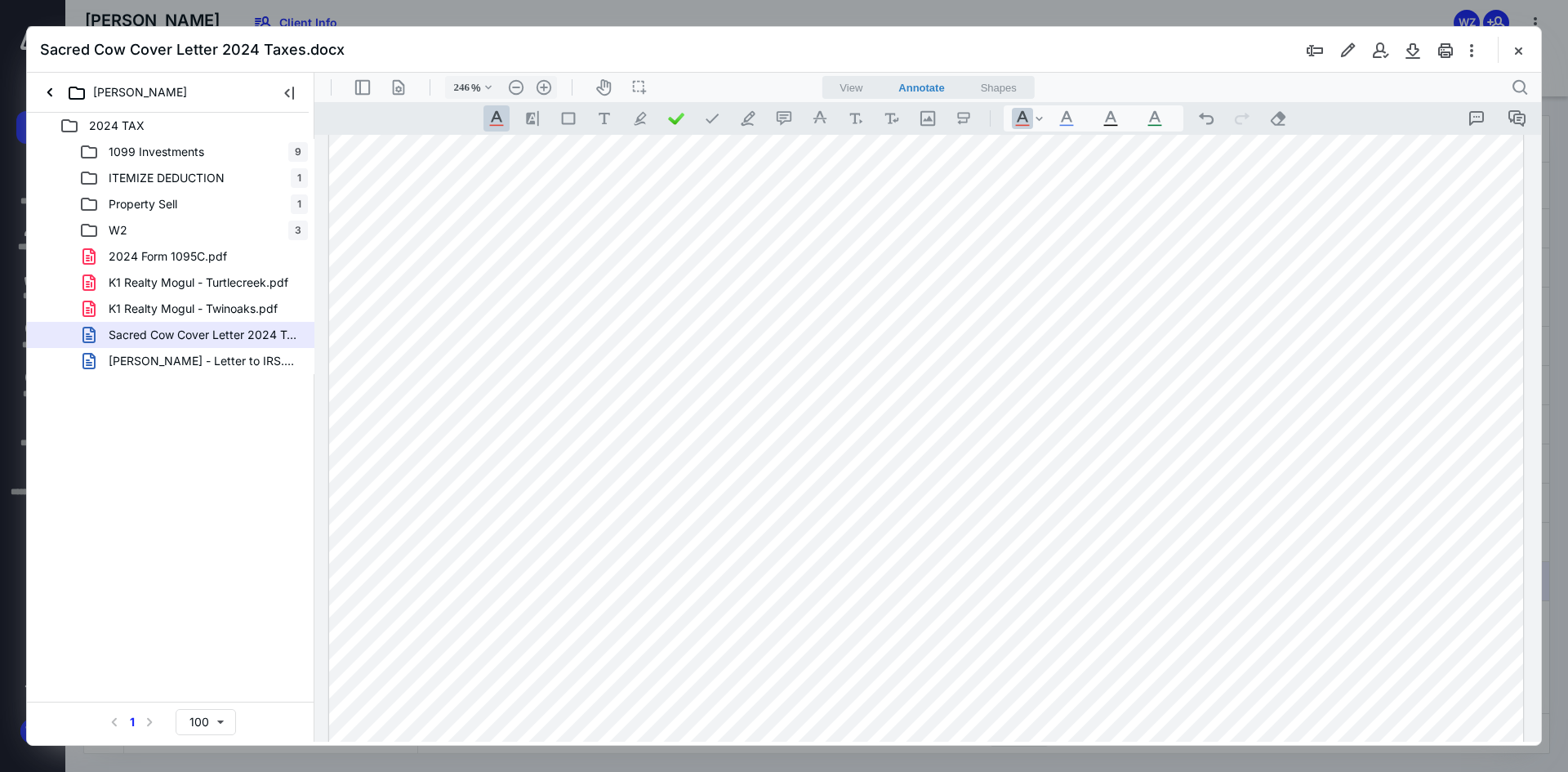 type on "*" 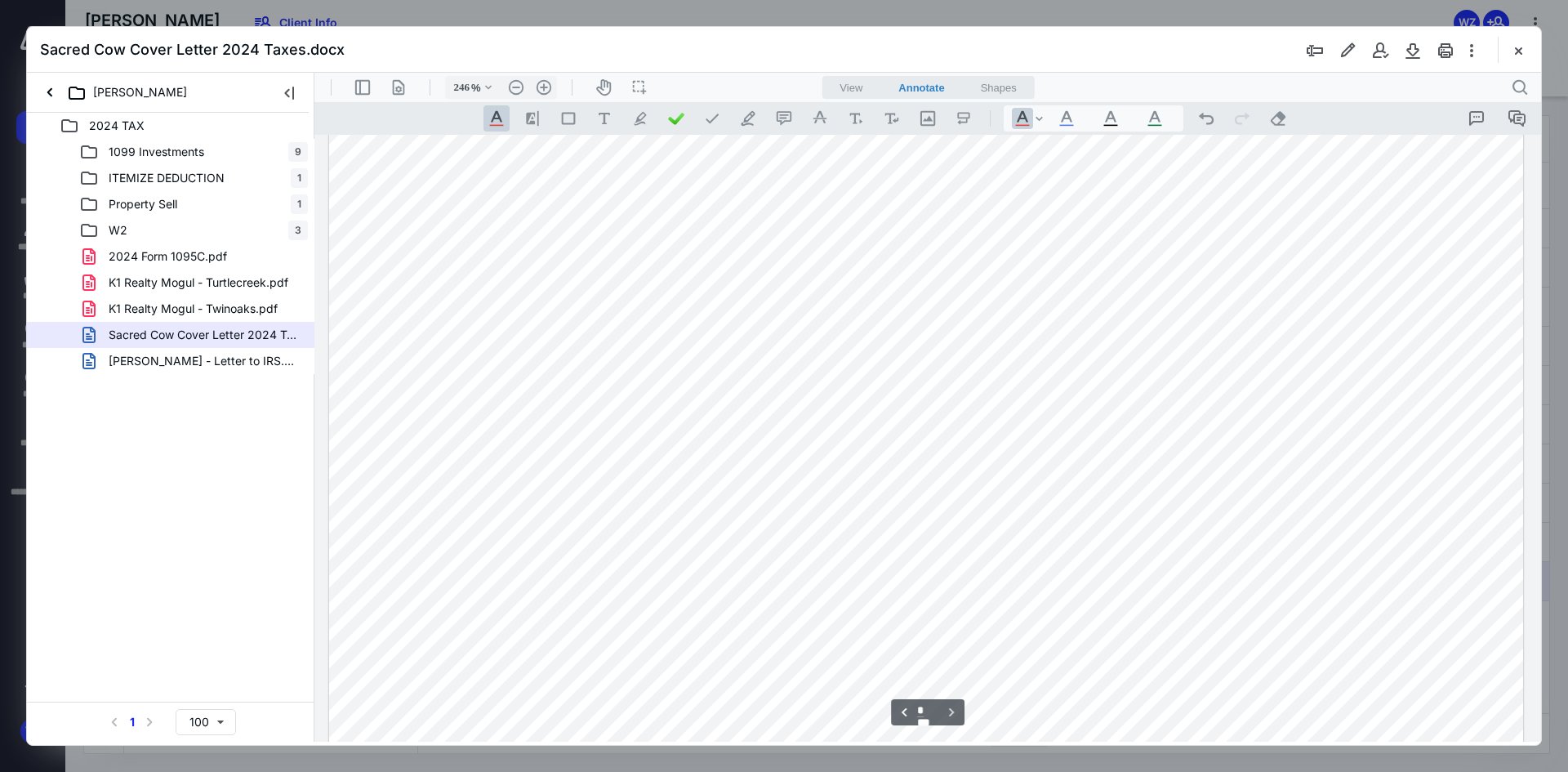 scroll, scrollTop: 2073, scrollLeft: 0, axis: vertical 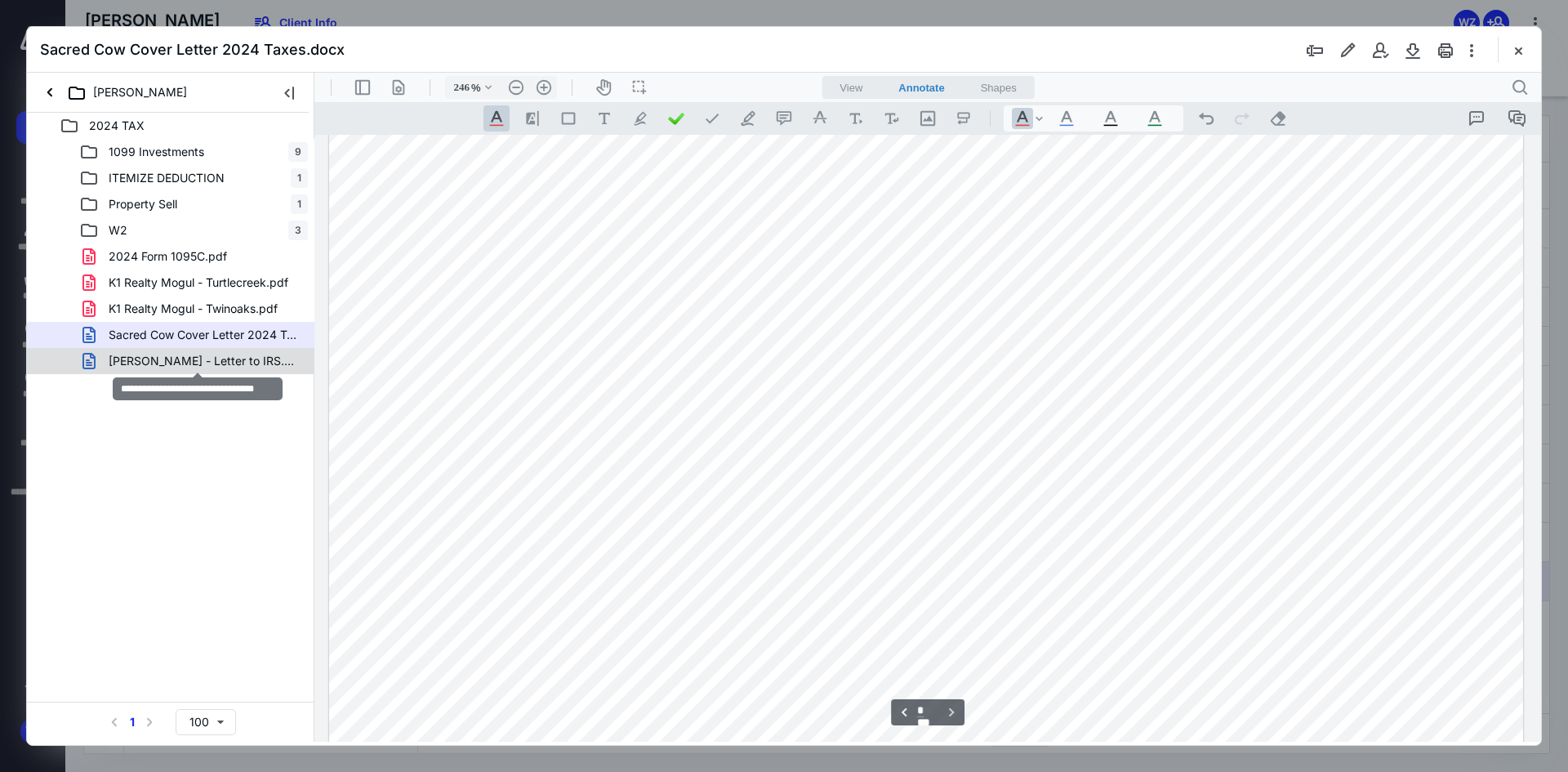 click on "[PERSON_NAME] - Letter to IRS.docx" at bounding box center (203, 361) 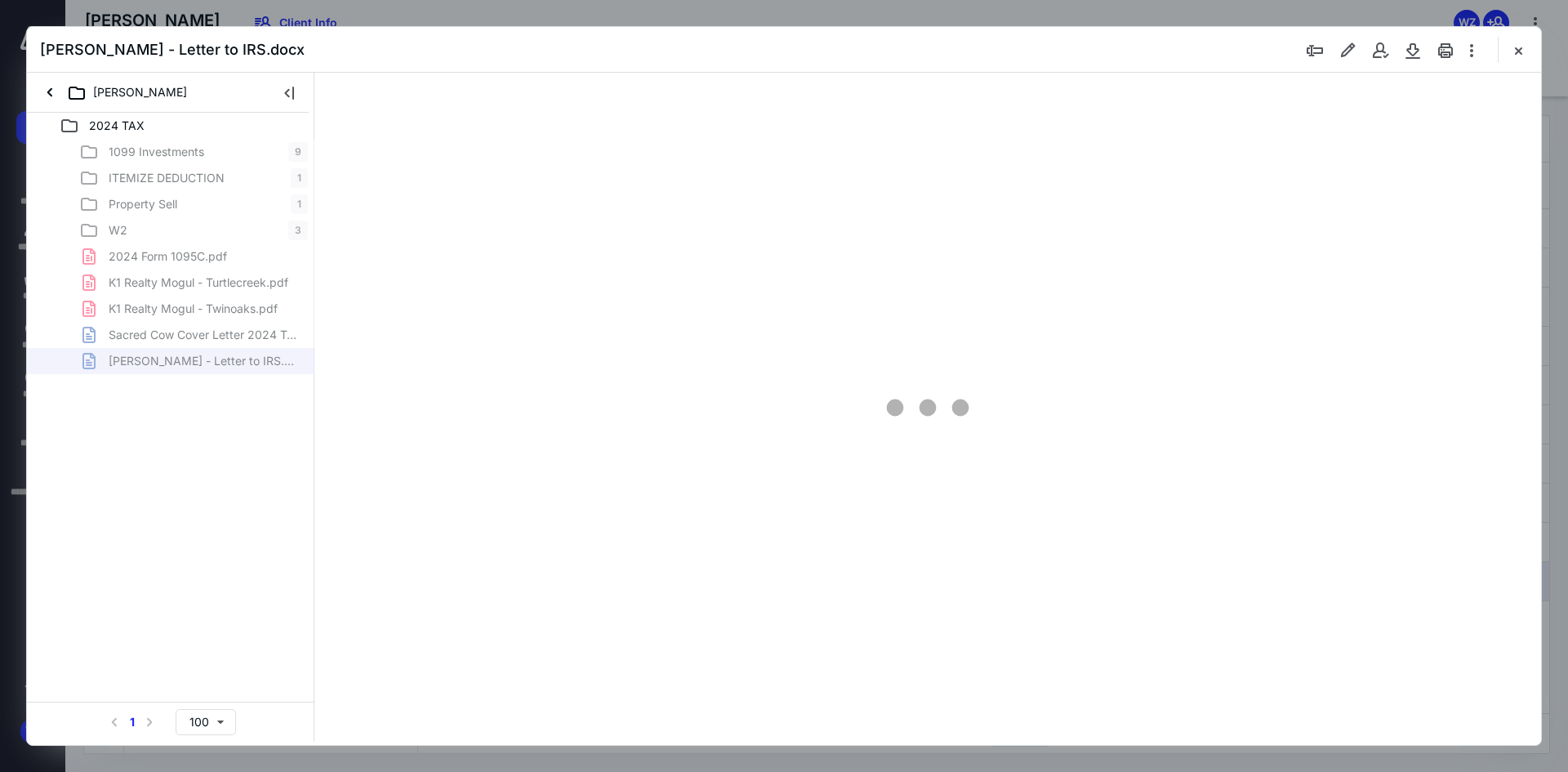 type on "240" 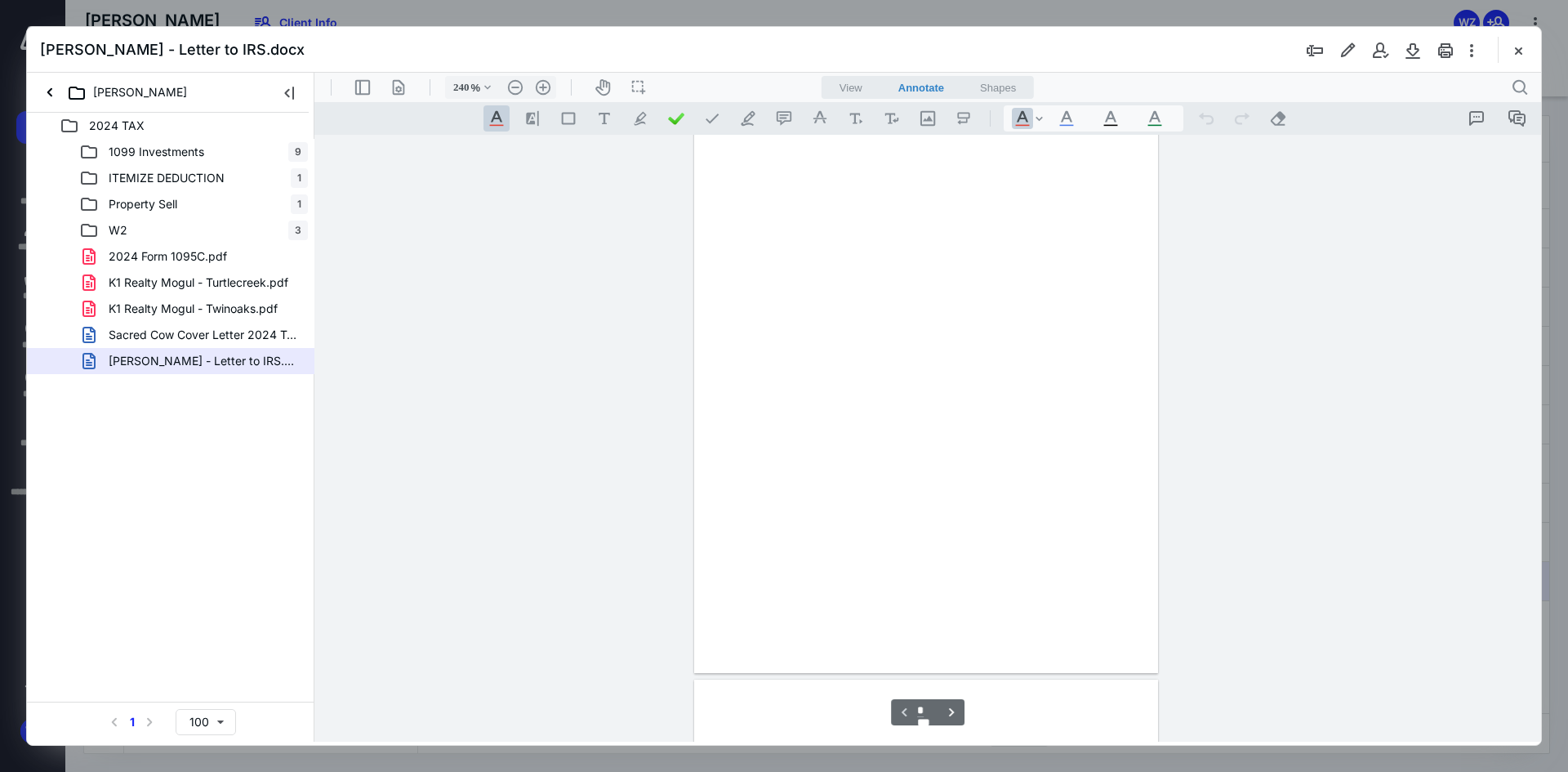 scroll, scrollTop: 168, scrollLeft: 0, axis: vertical 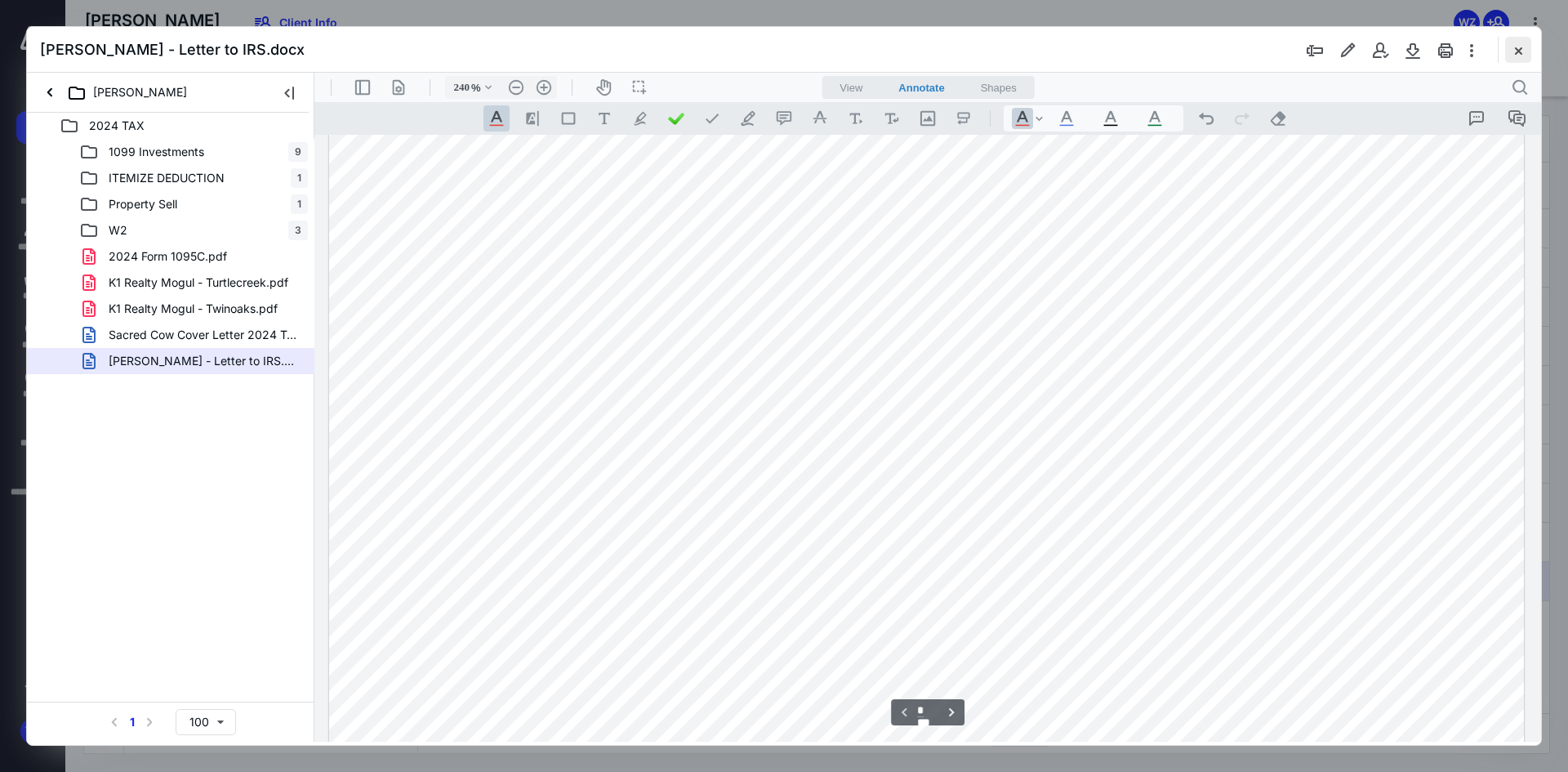 click at bounding box center (1518, 50) 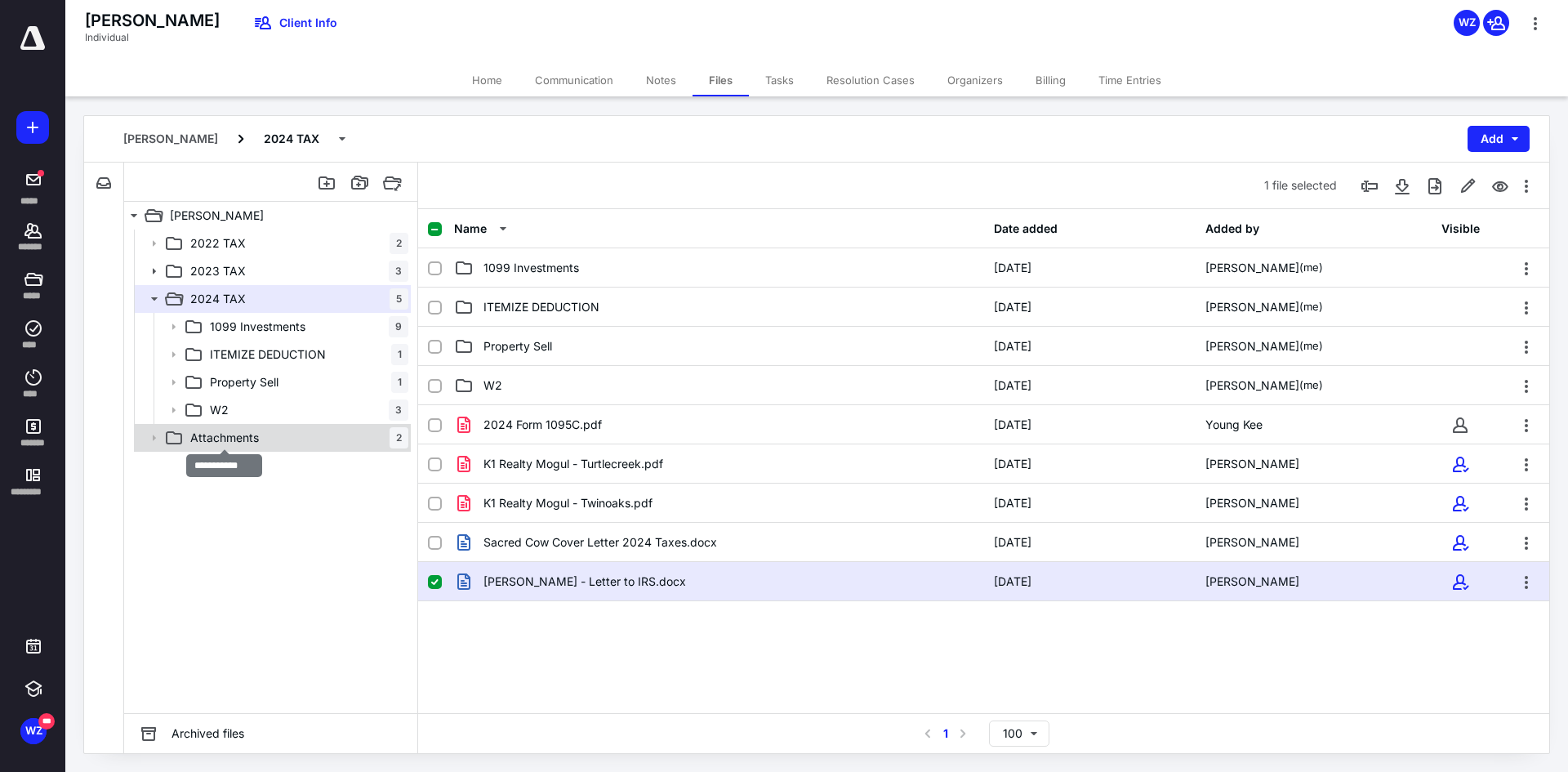 click on "Attachments" at bounding box center [225, 438] 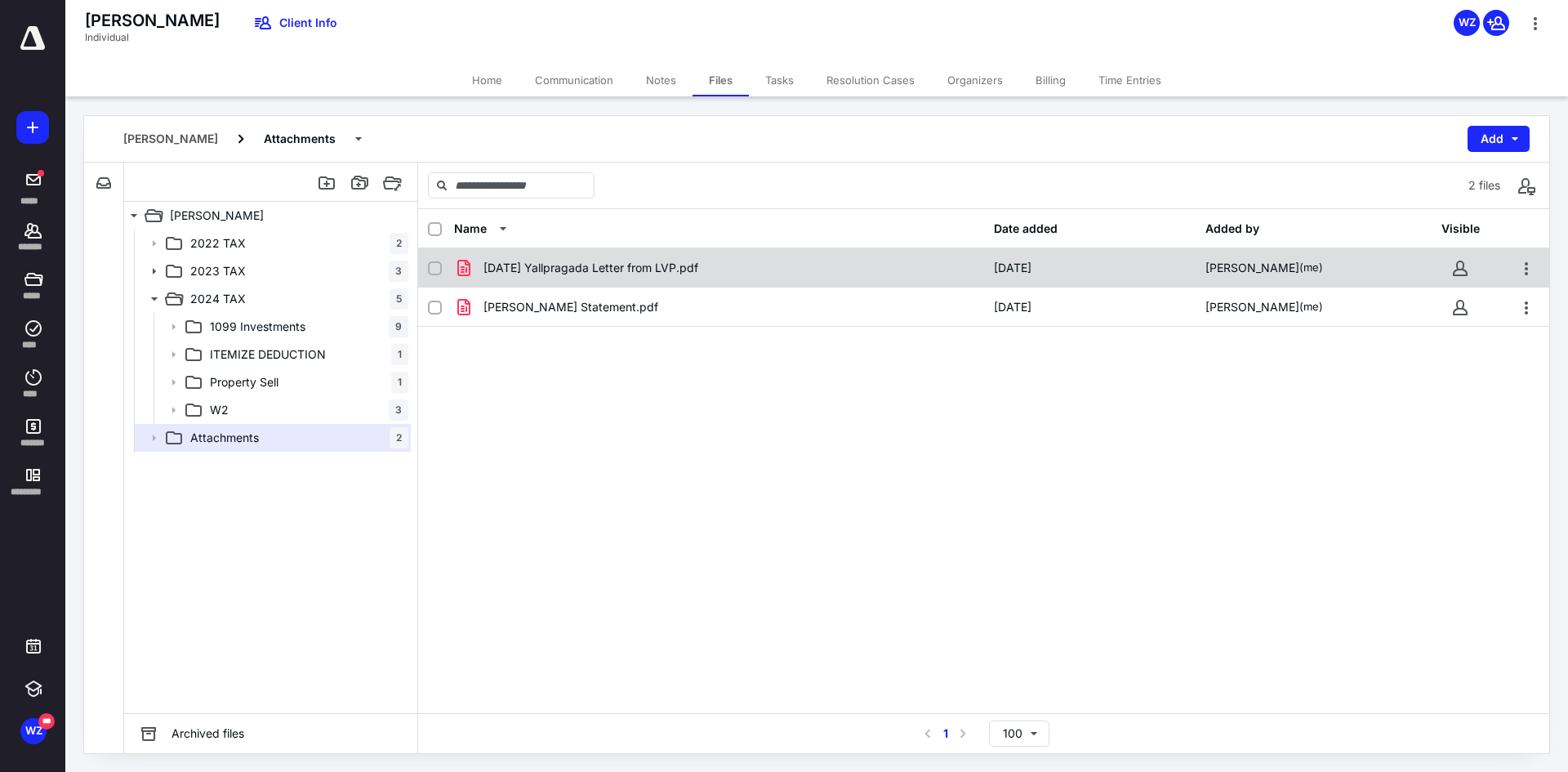 click on "[DATE] Yallpragada Letter from LVP.pdf" at bounding box center (590, 268) 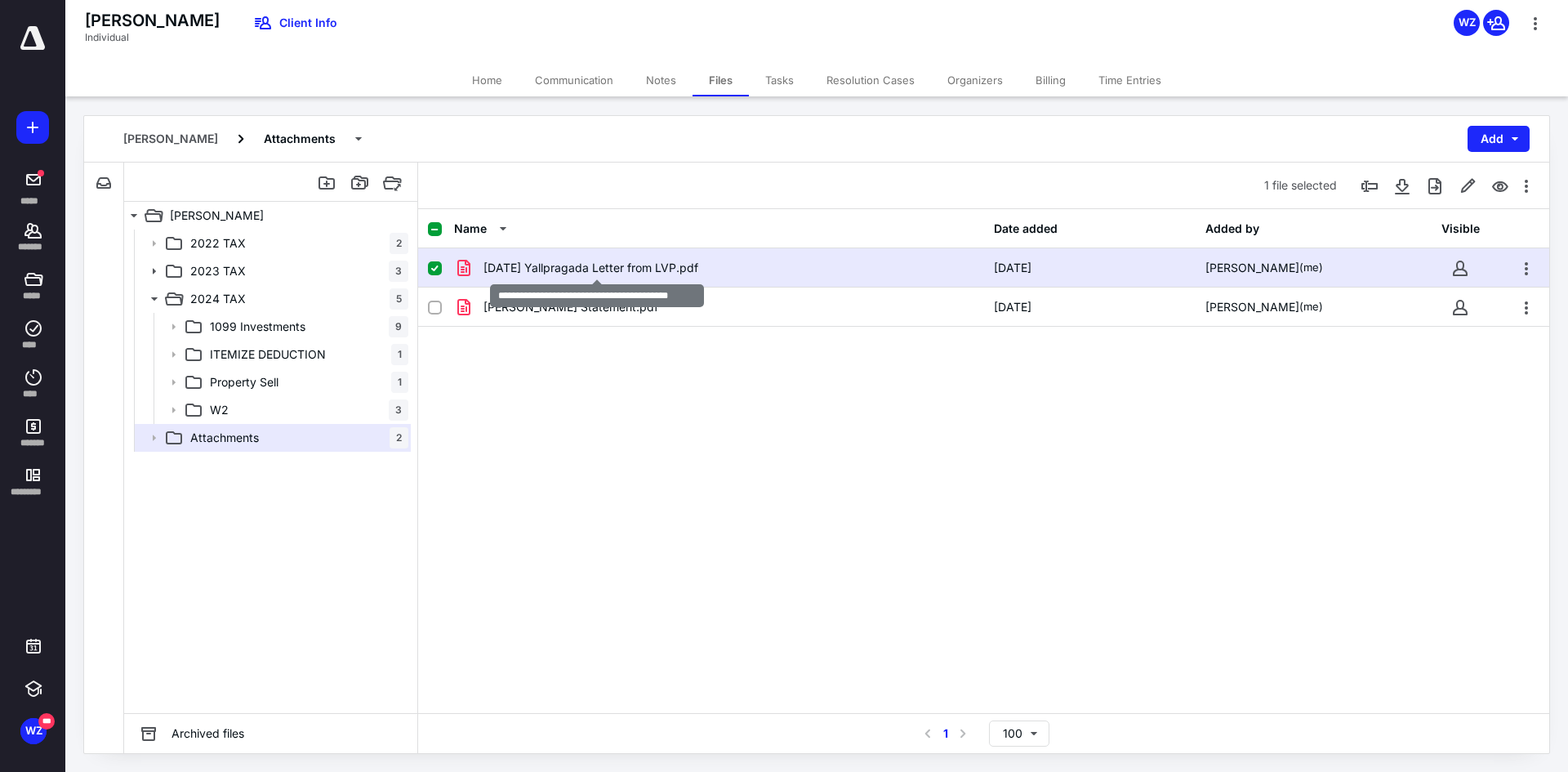 click on "[DATE] Yallpragada Letter from LVP.pdf" at bounding box center (590, 268) 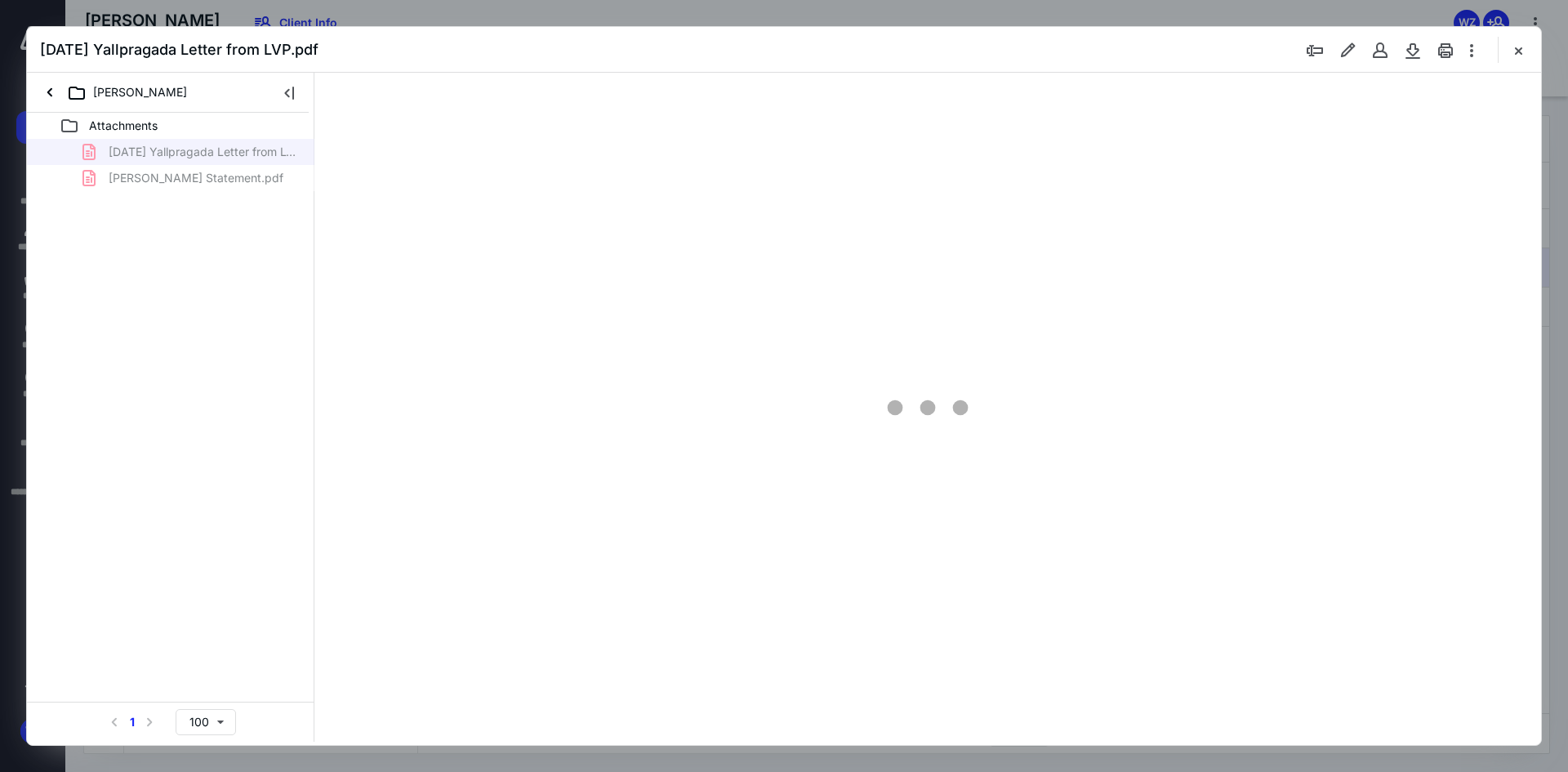 scroll, scrollTop: 0, scrollLeft: 0, axis: both 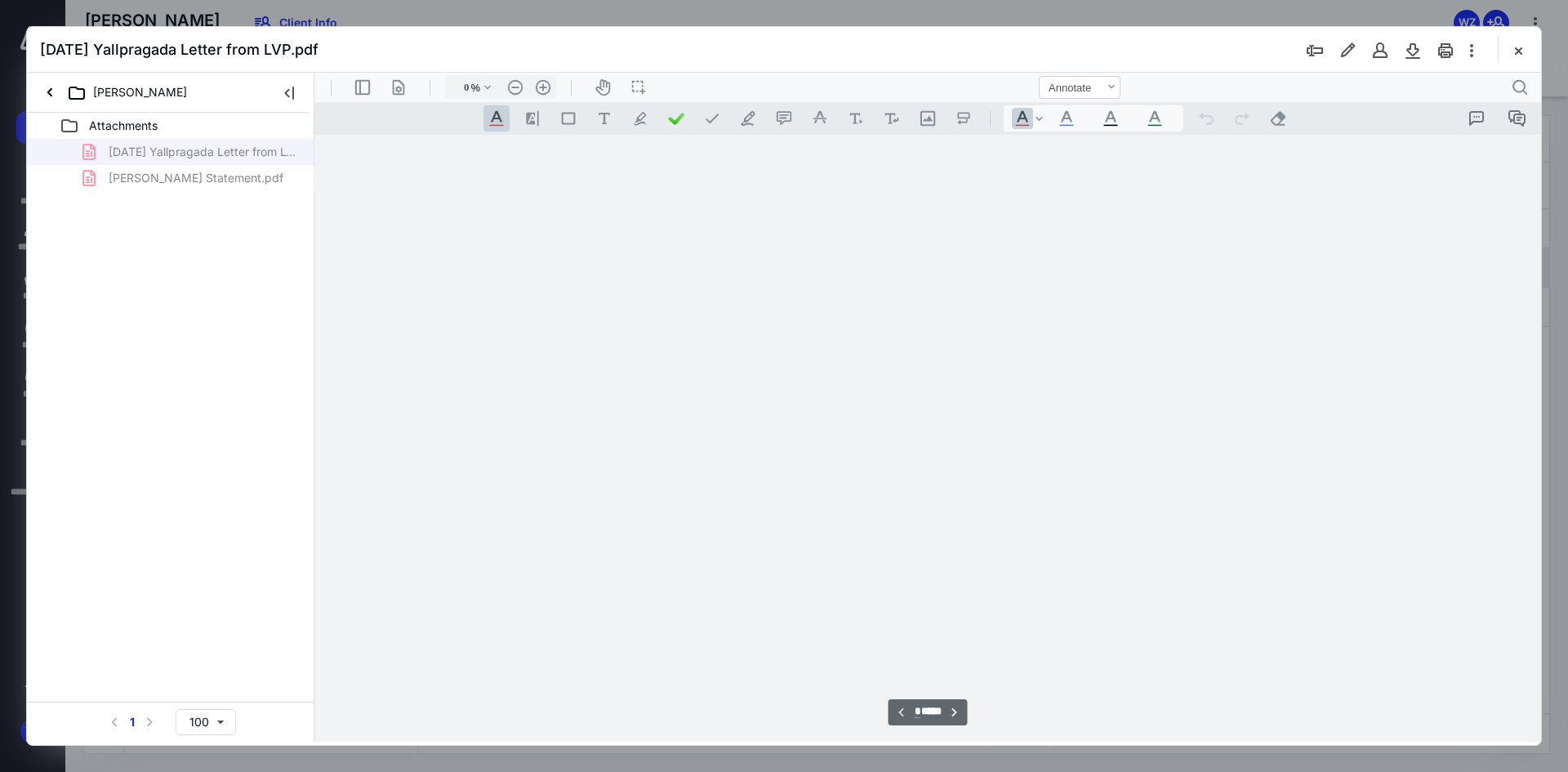 type on "241" 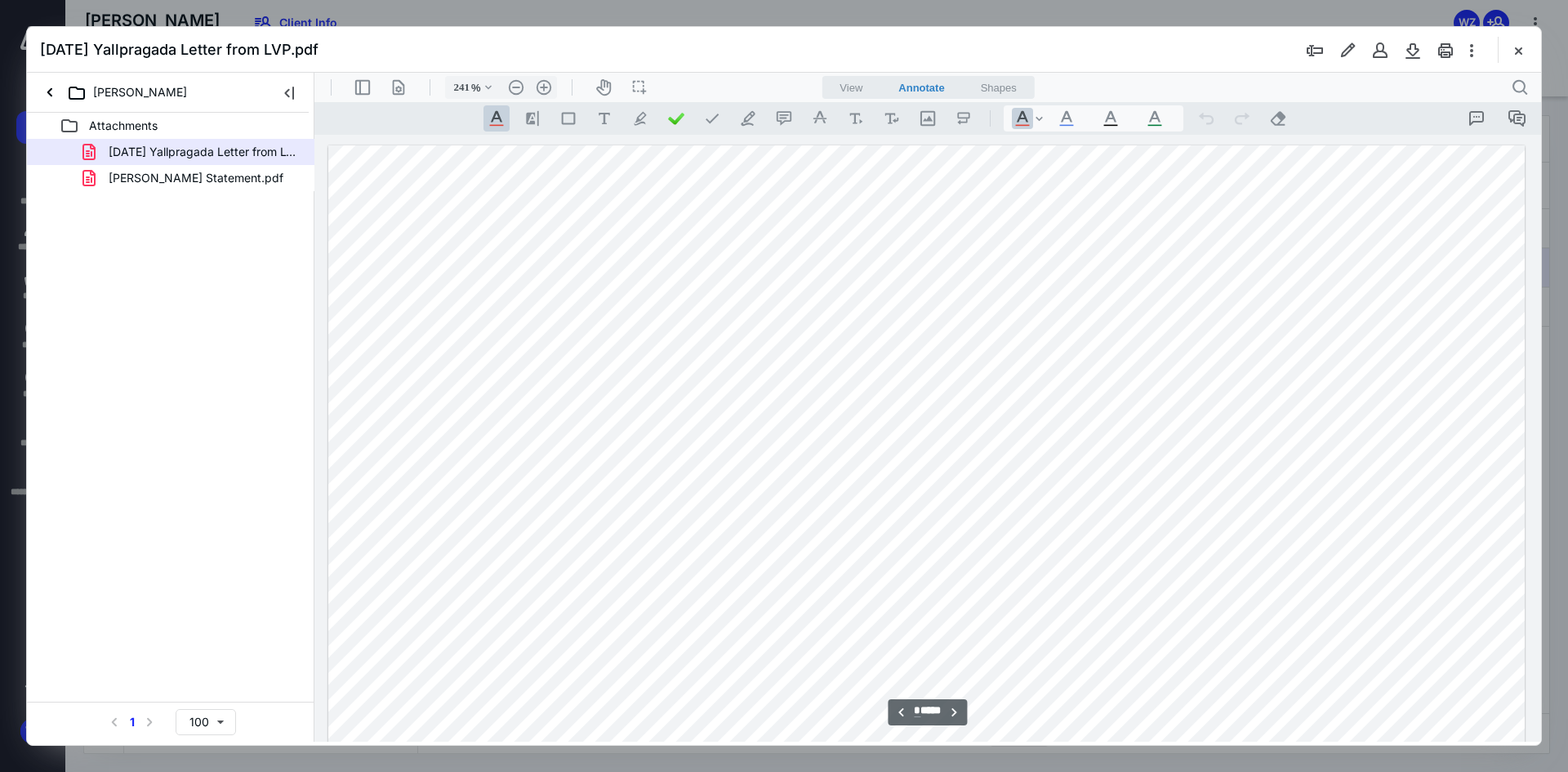 scroll, scrollTop: 6279, scrollLeft: 0, axis: vertical 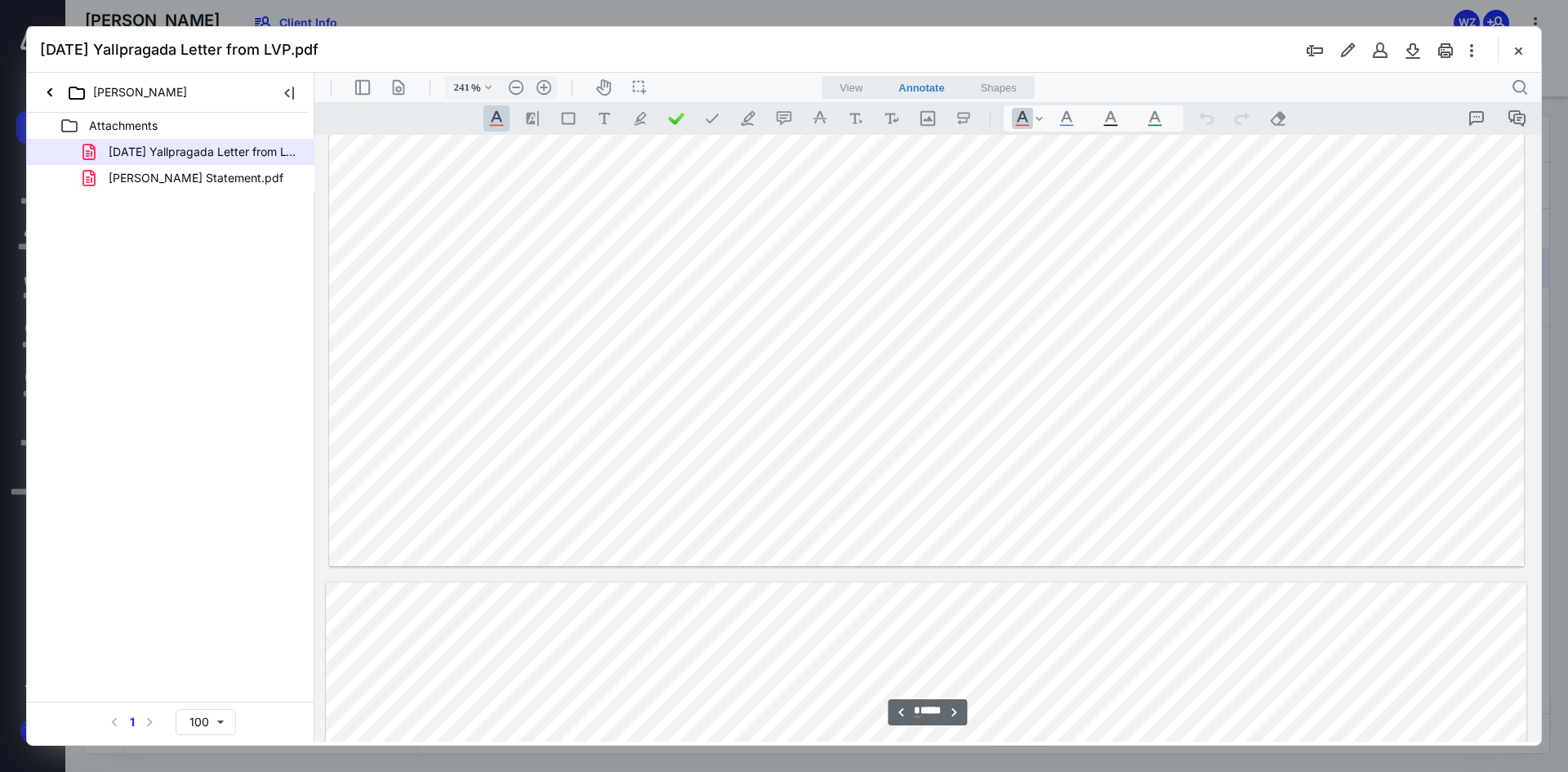 type on "*" 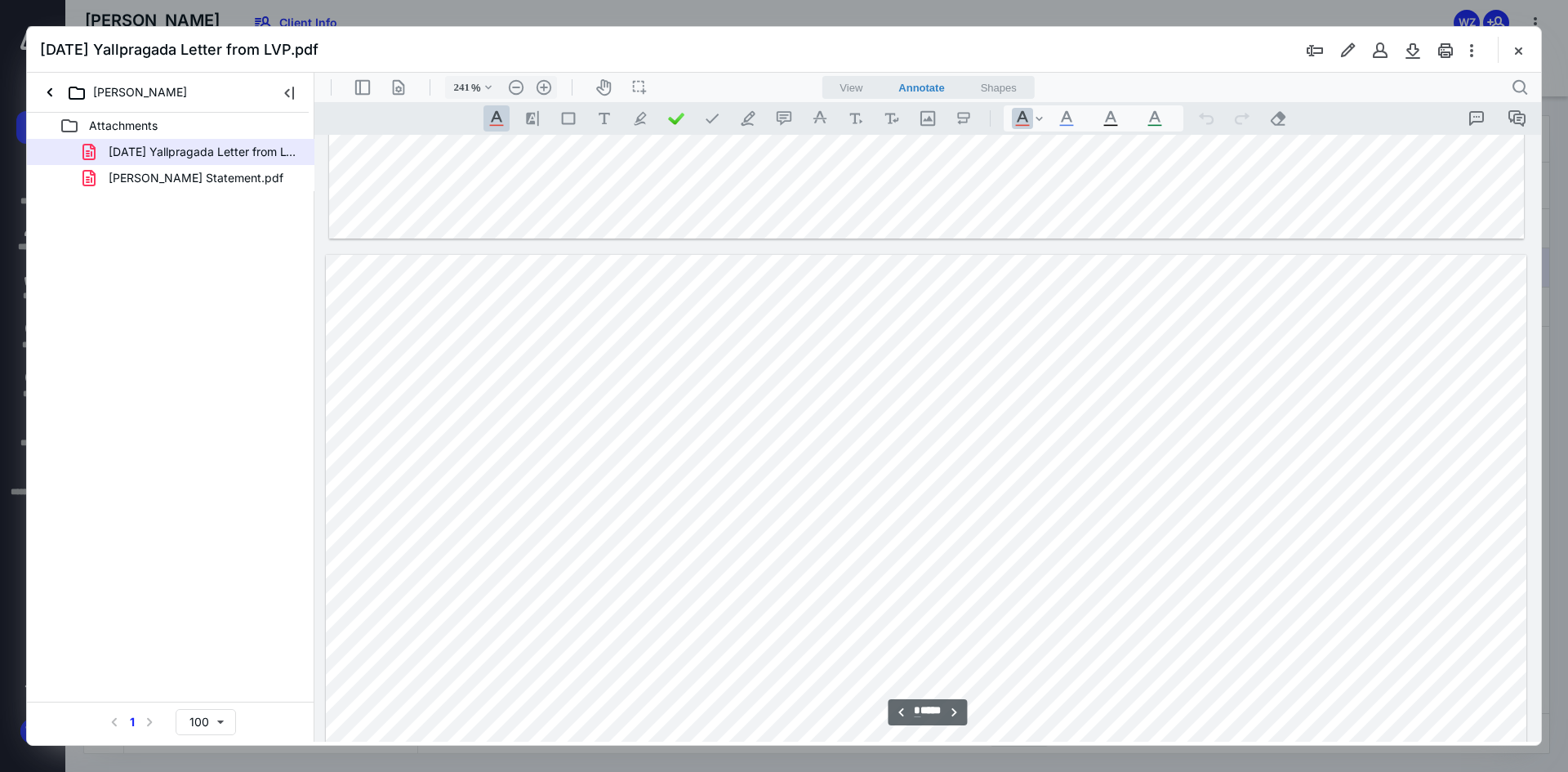 scroll, scrollTop: 9547, scrollLeft: 0, axis: vertical 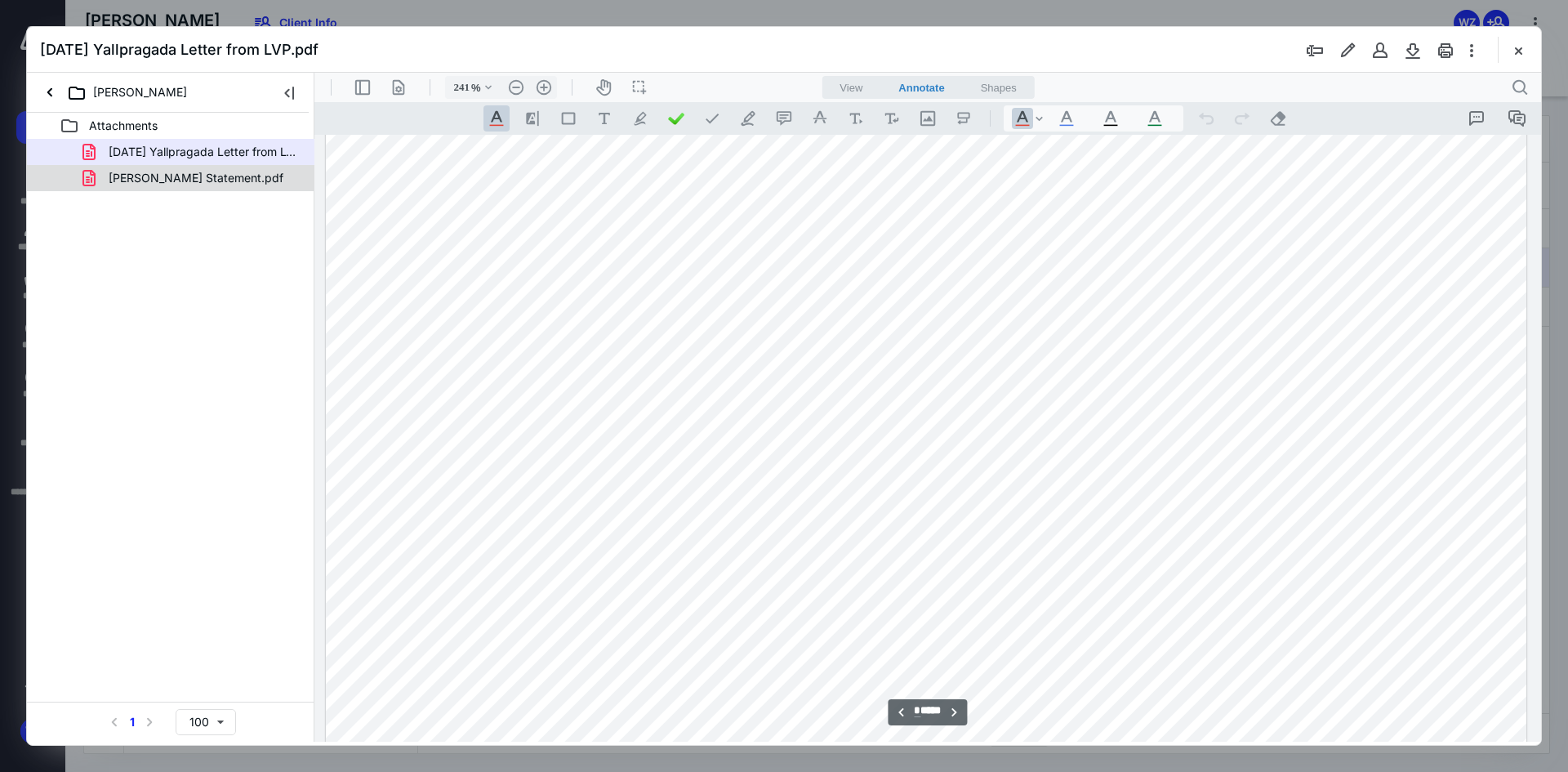 click on "[PERSON_NAME] Statement.pdf" at bounding box center (196, 178) 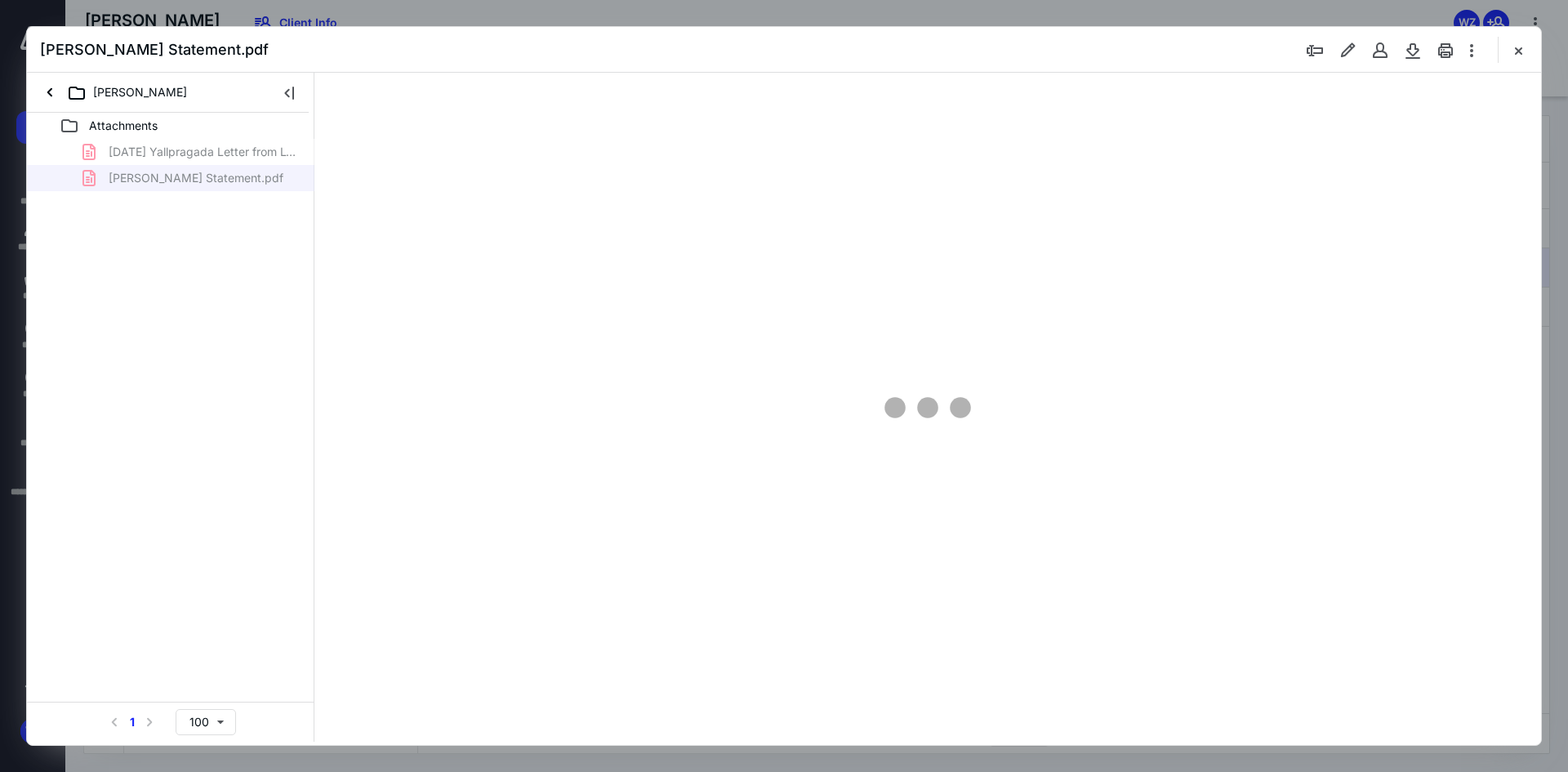 type on "241" 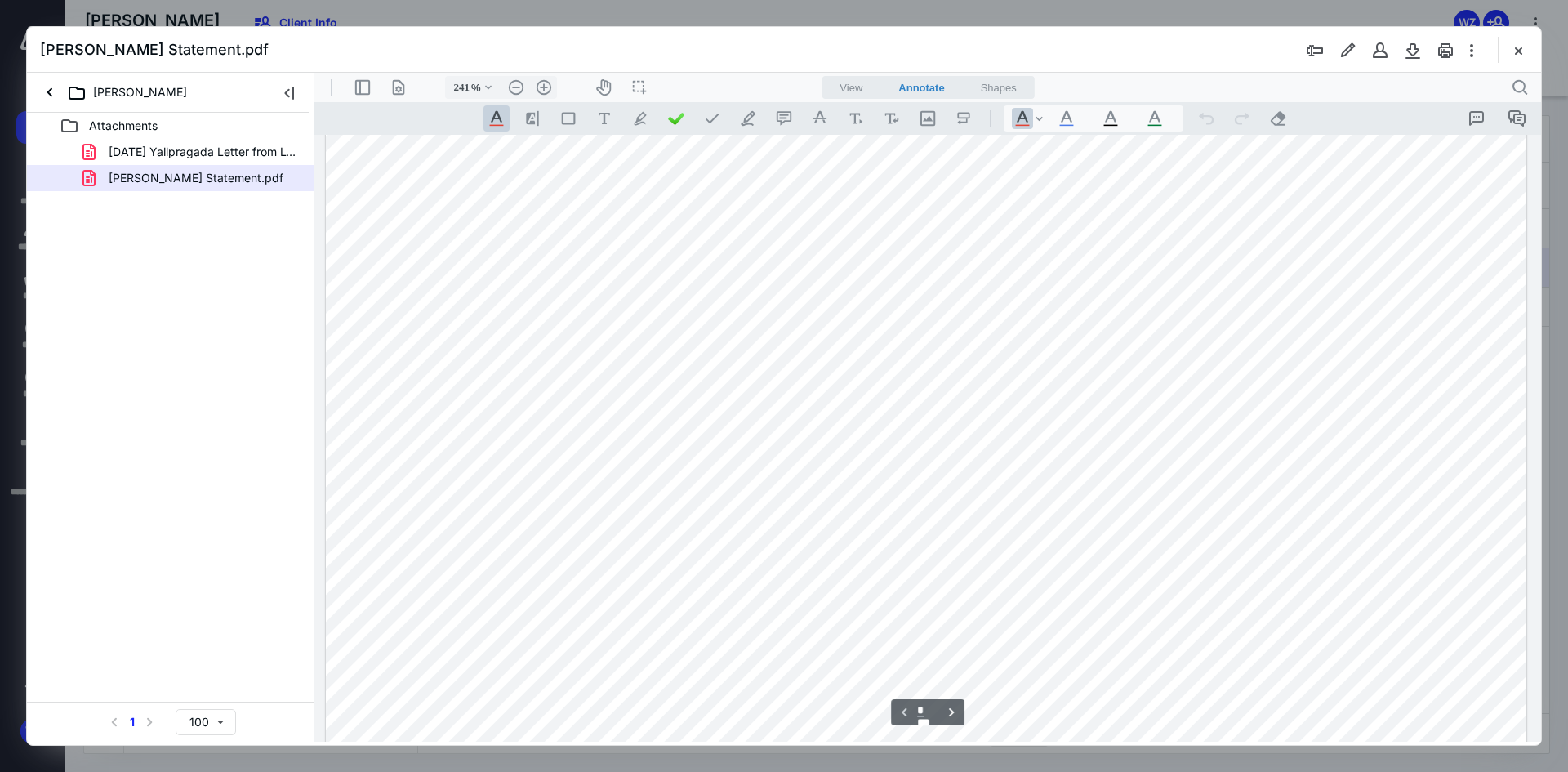scroll, scrollTop: 408, scrollLeft: 0, axis: vertical 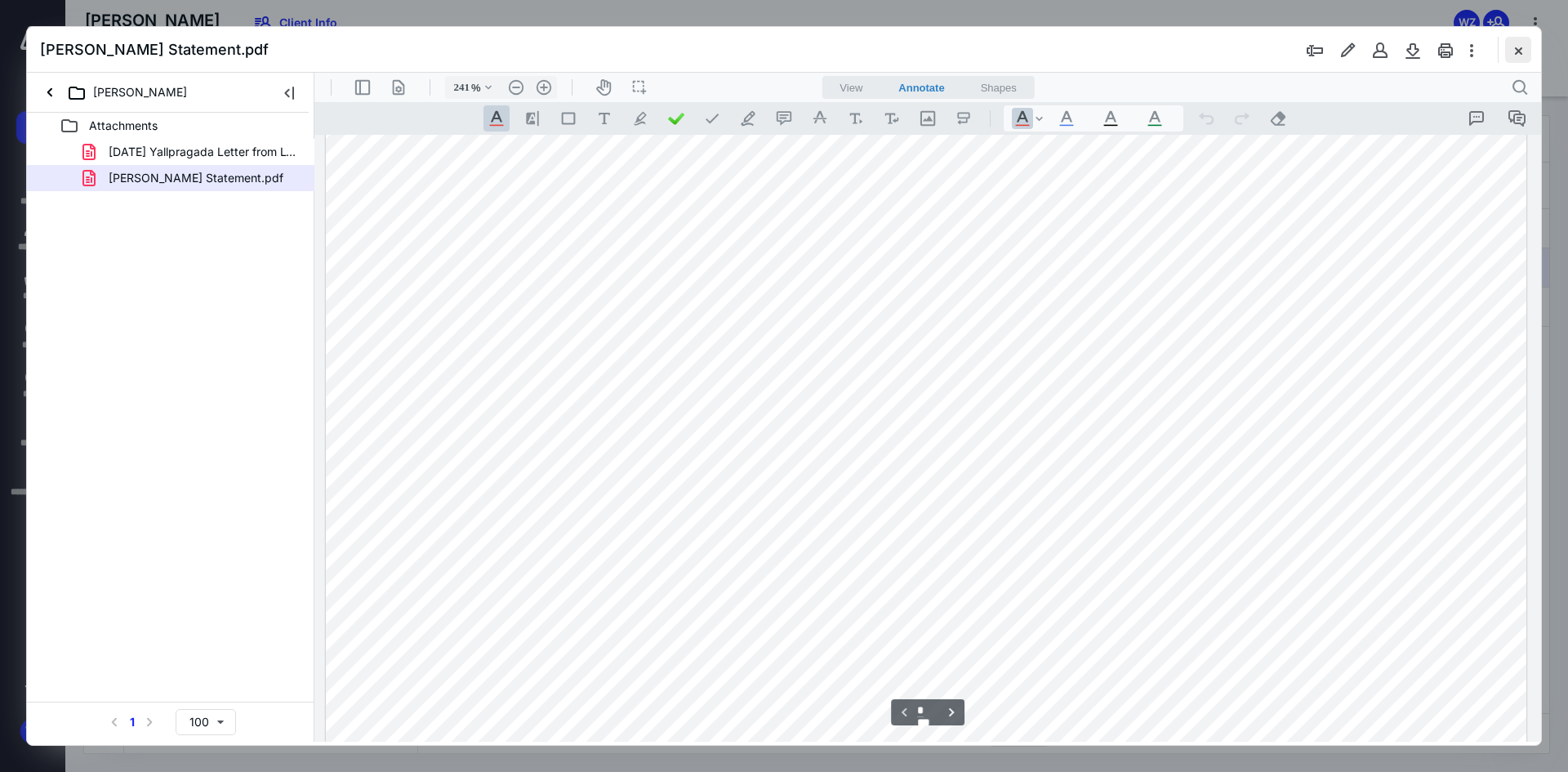 click at bounding box center (1518, 50) 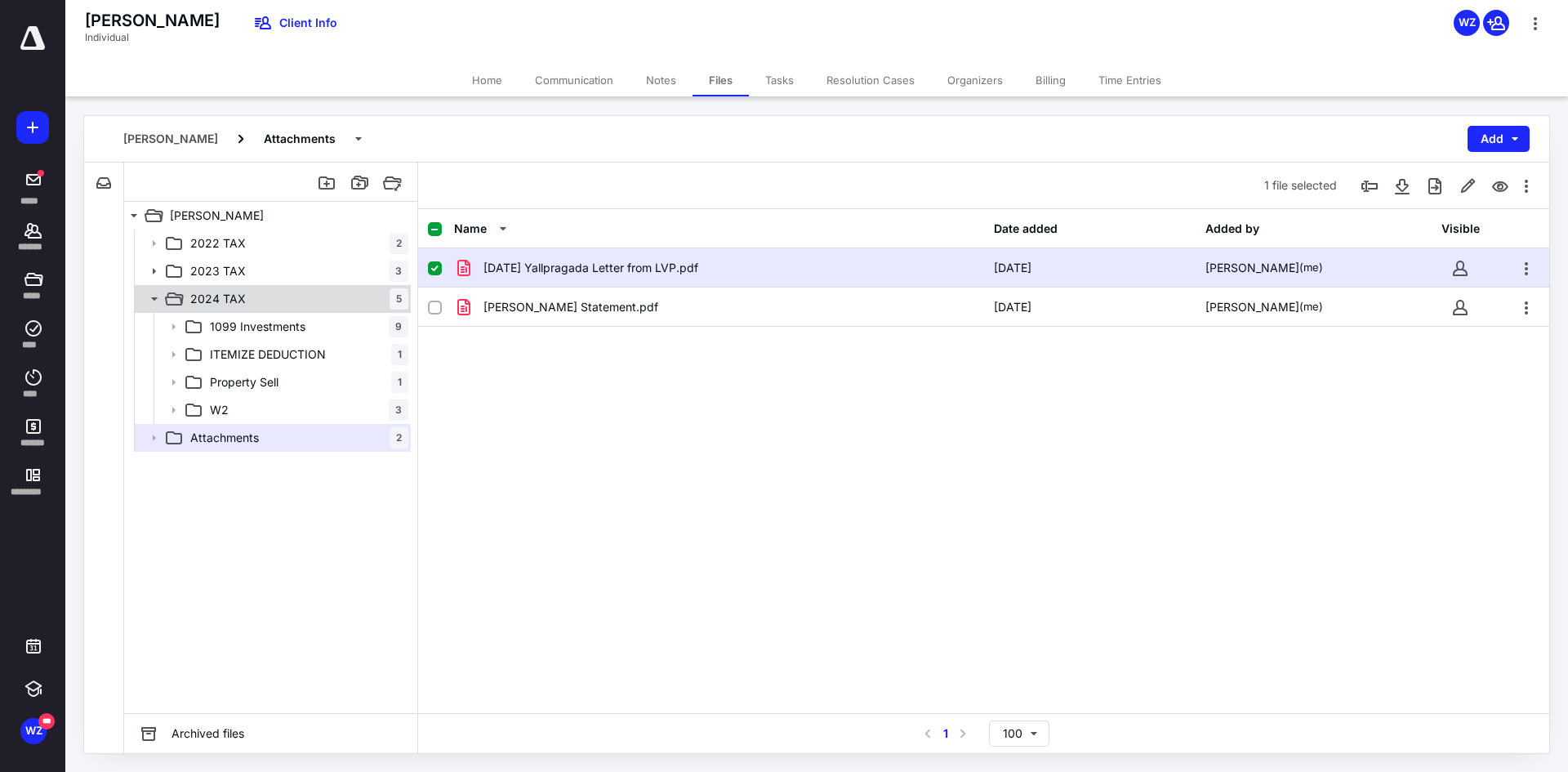 click on "2024 TAX" at bounding box center (218, 299) 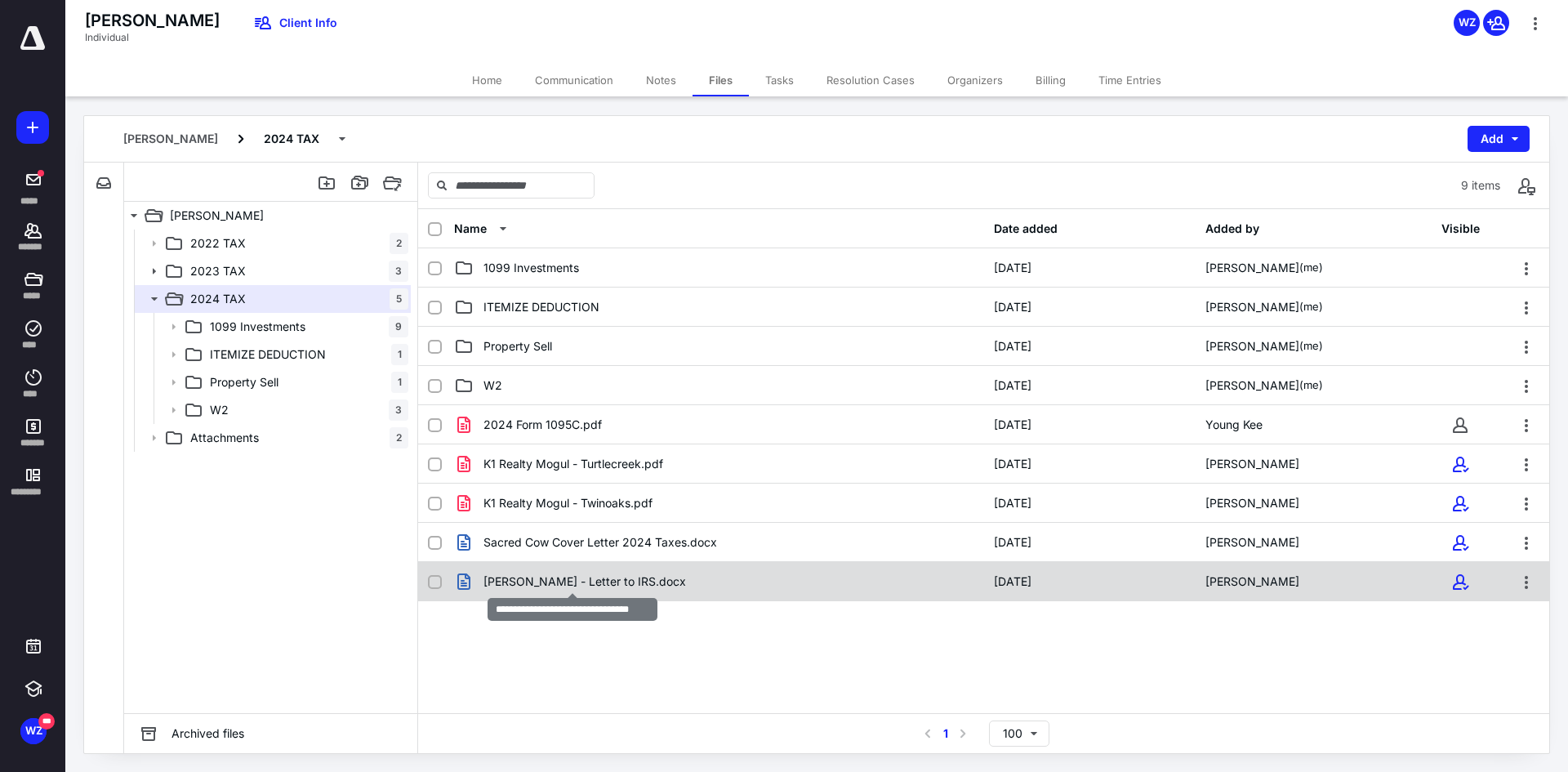 click on "[PERSON_NAME] - Letter to IRS.docx" at bounding box center (585, 582) 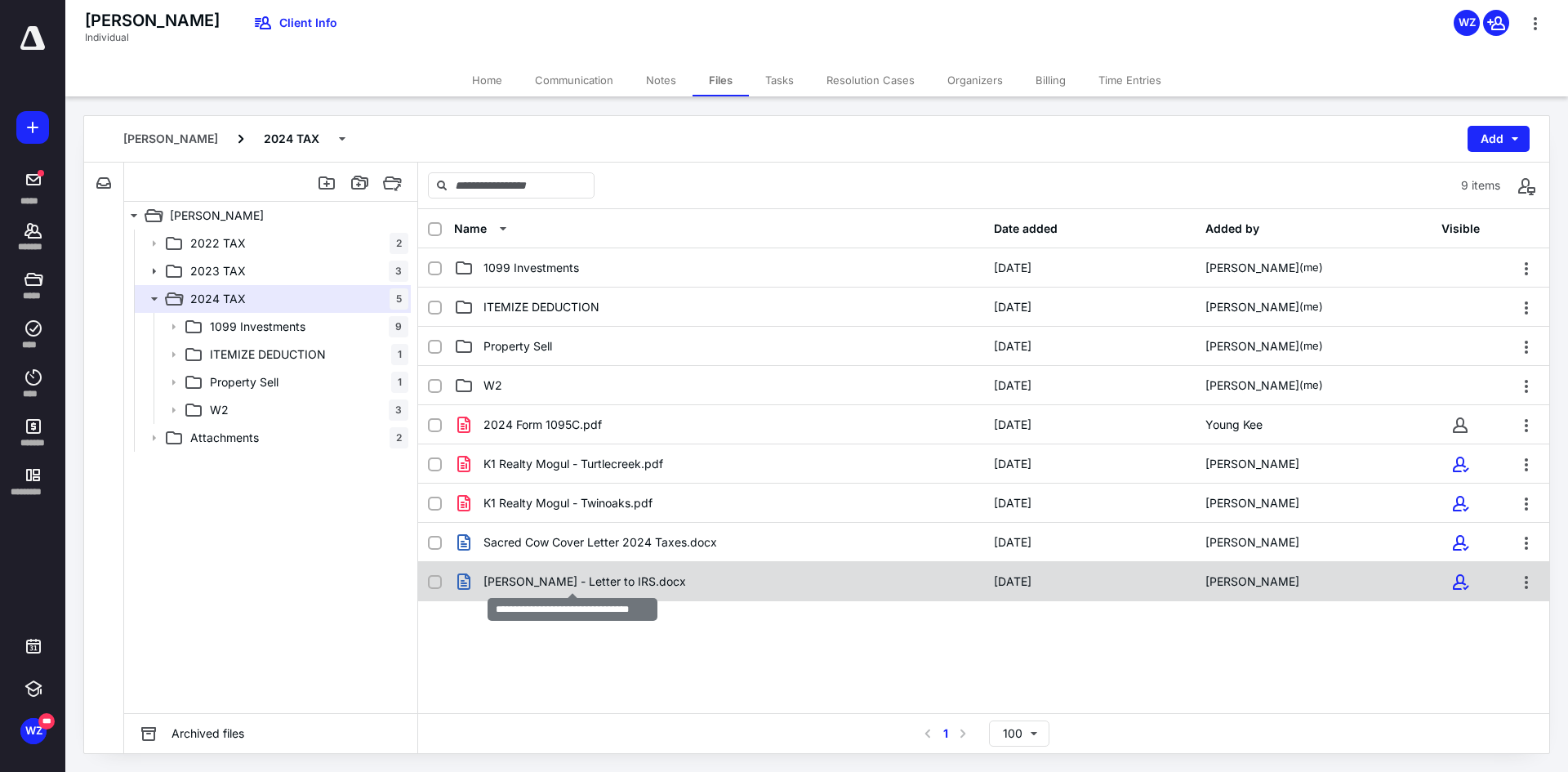 checkbox on "true" 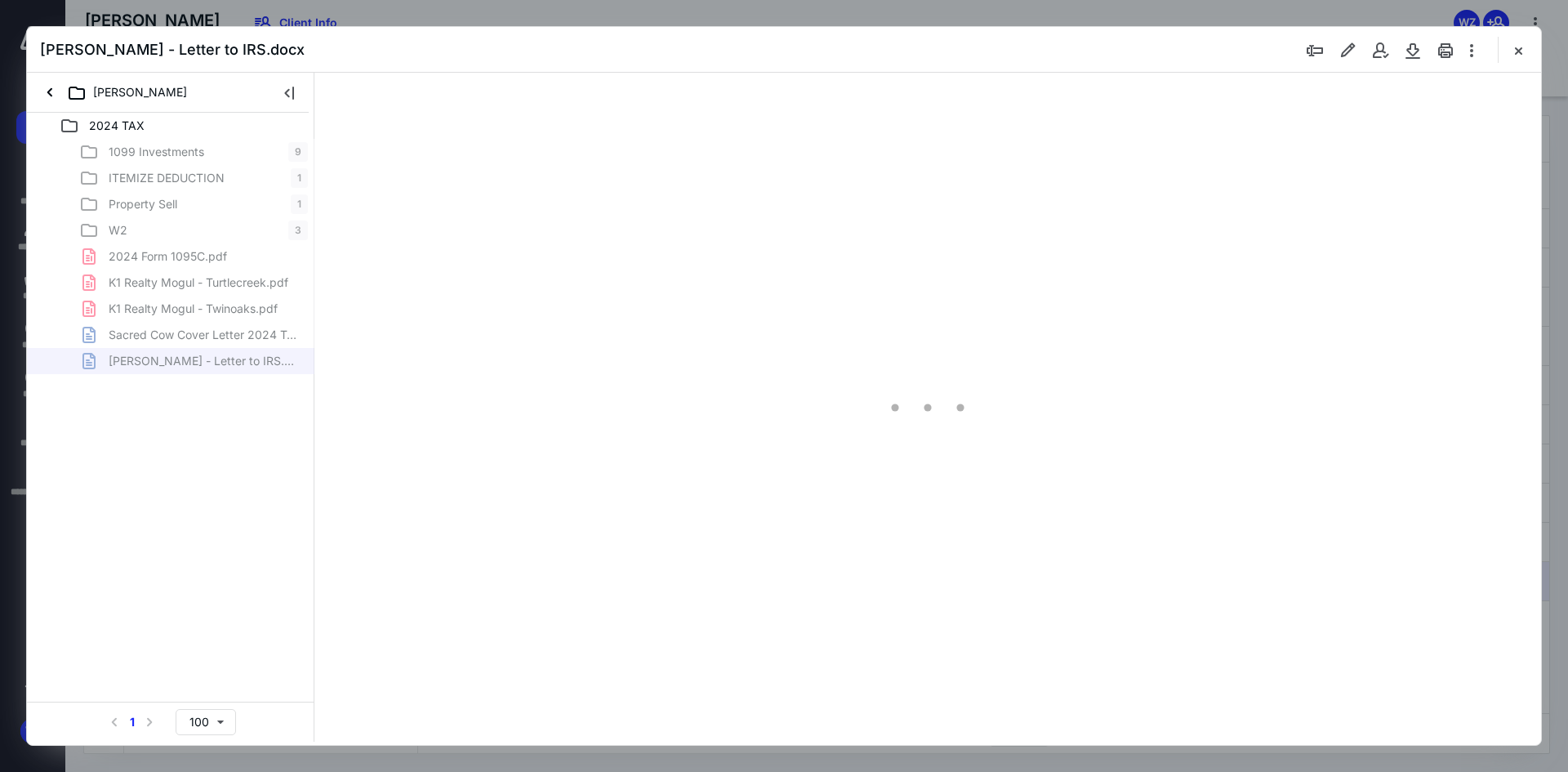 scroll, scrollTop: 0, scrollLeft: 0, axis: both 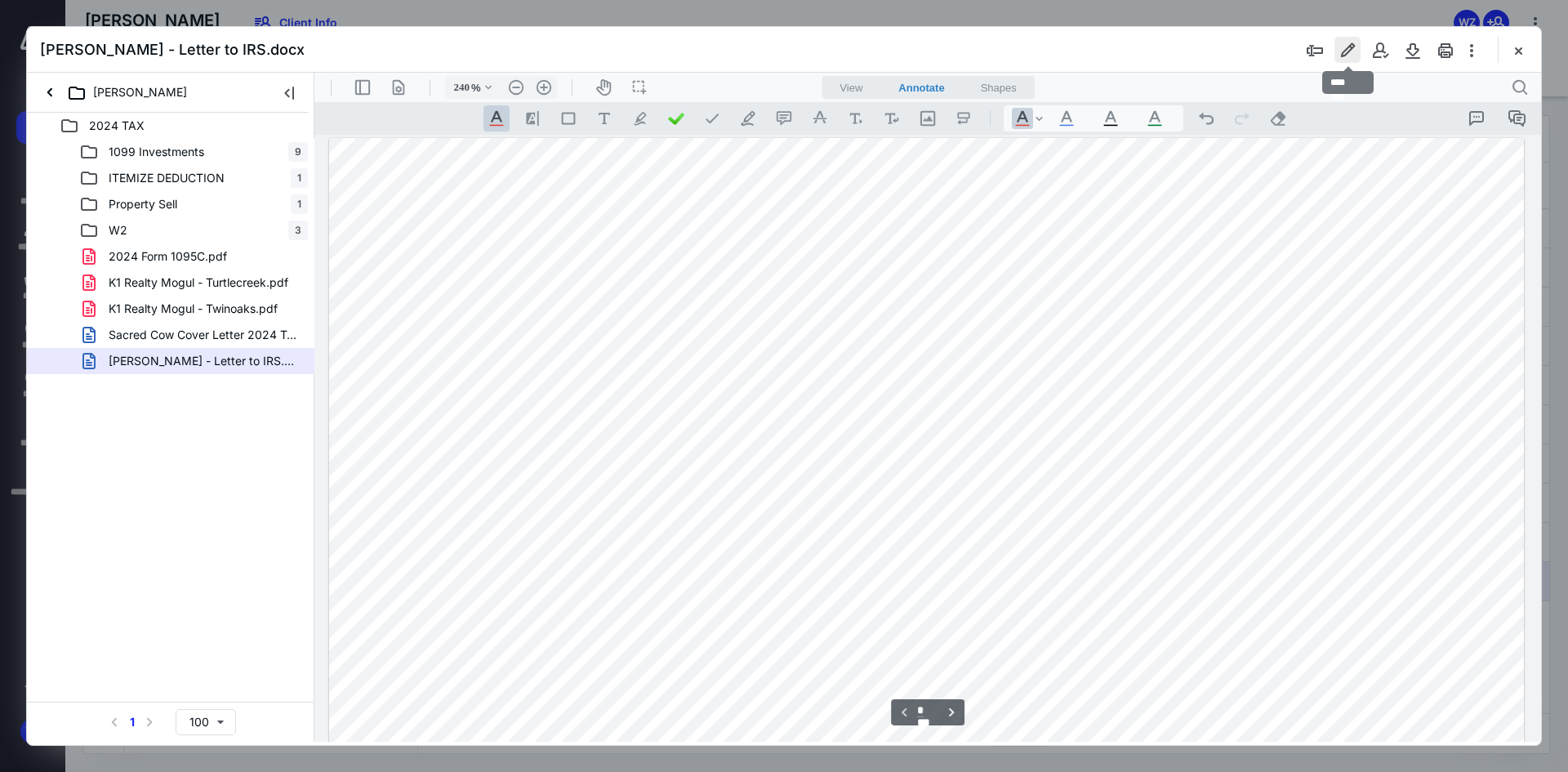 click at bounding box center [1348, 50] 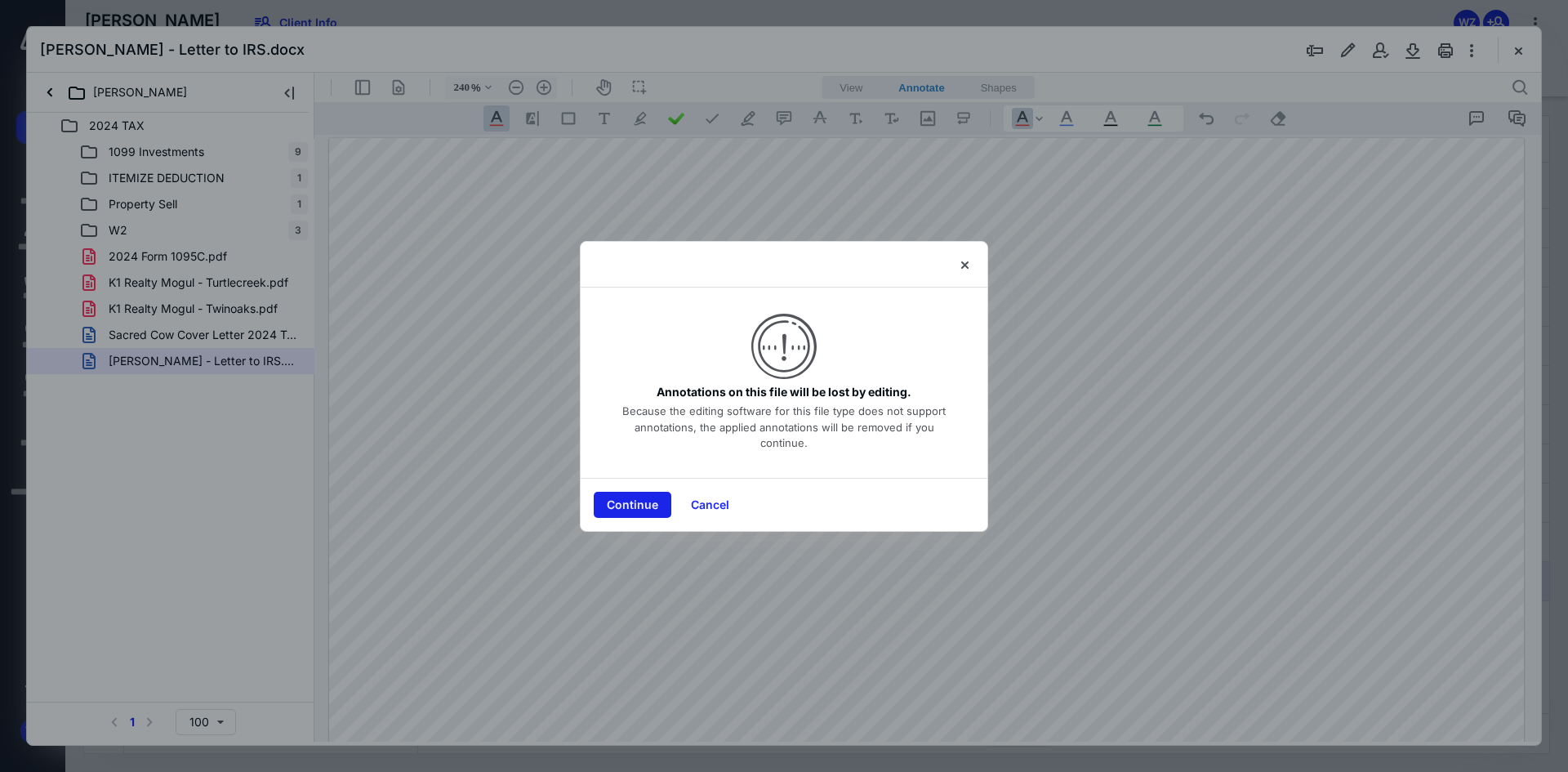 click on "Continue" at bounding box center (632, 505) 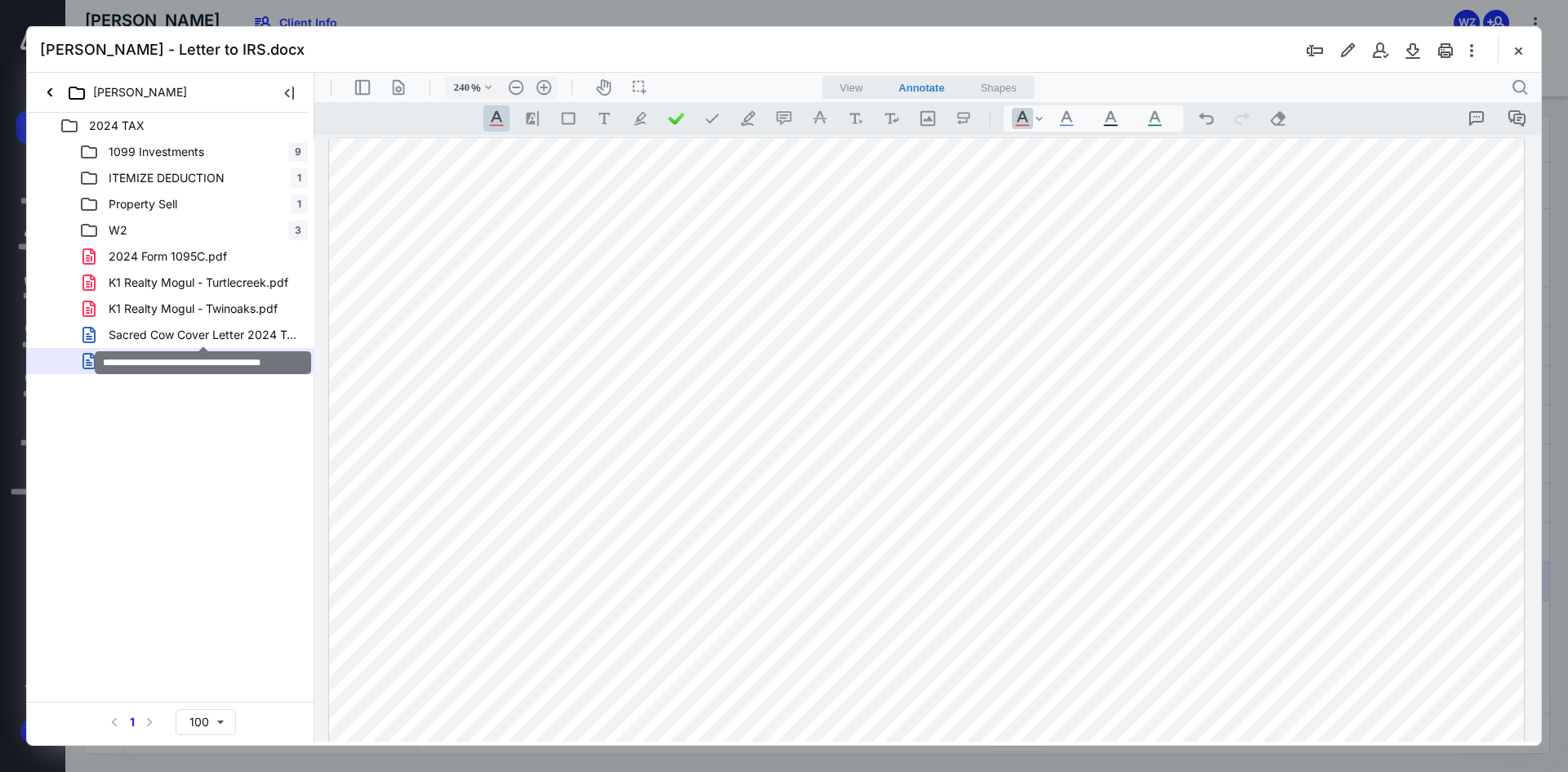 drag, startPoint x: 167, startPoint y: 328, endPoint x: 736, endPoint y: 368, distance: 570.4042 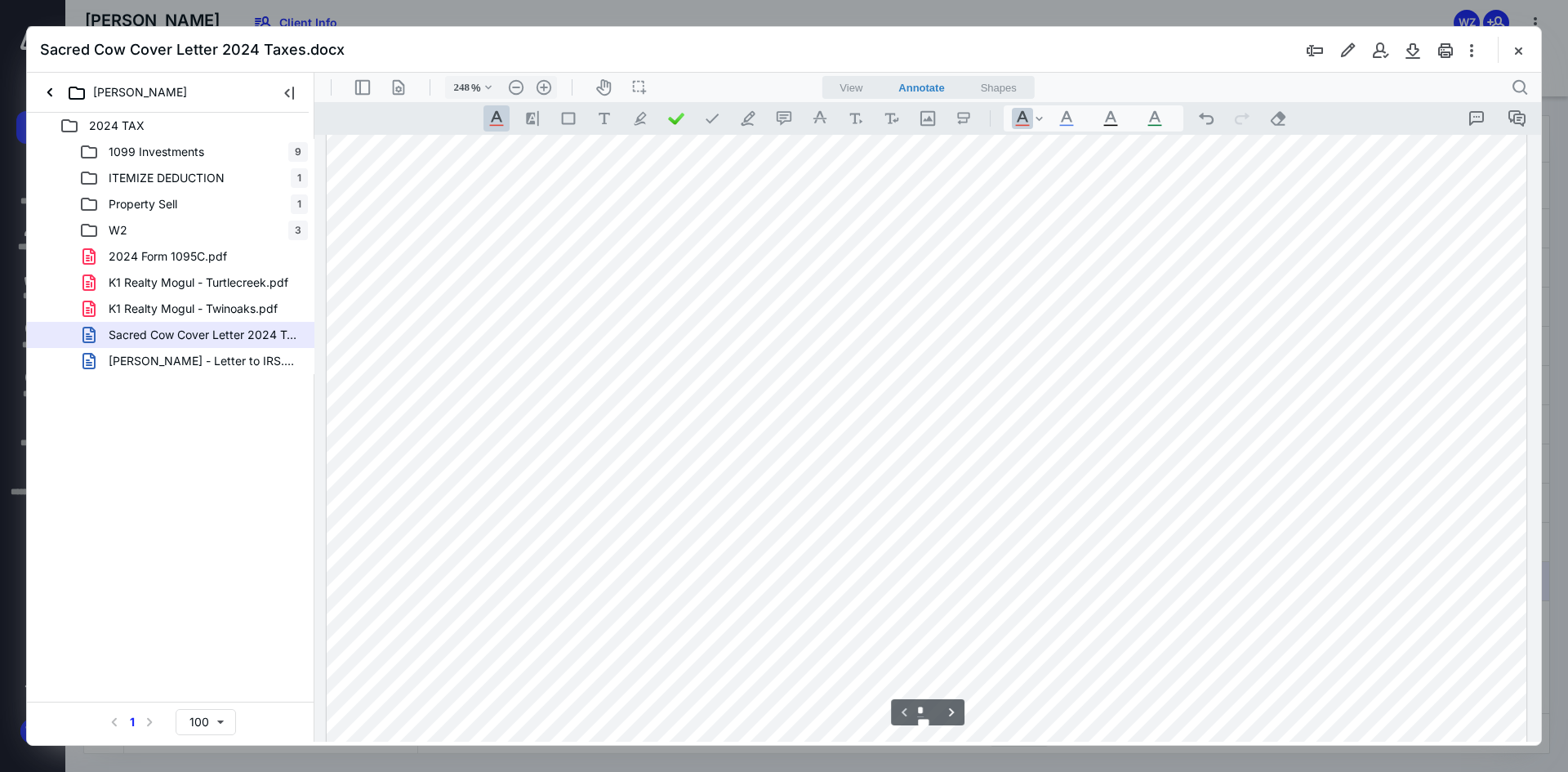 scroll, scrollTop: 327, scrollLeft: 0, axis: vertical 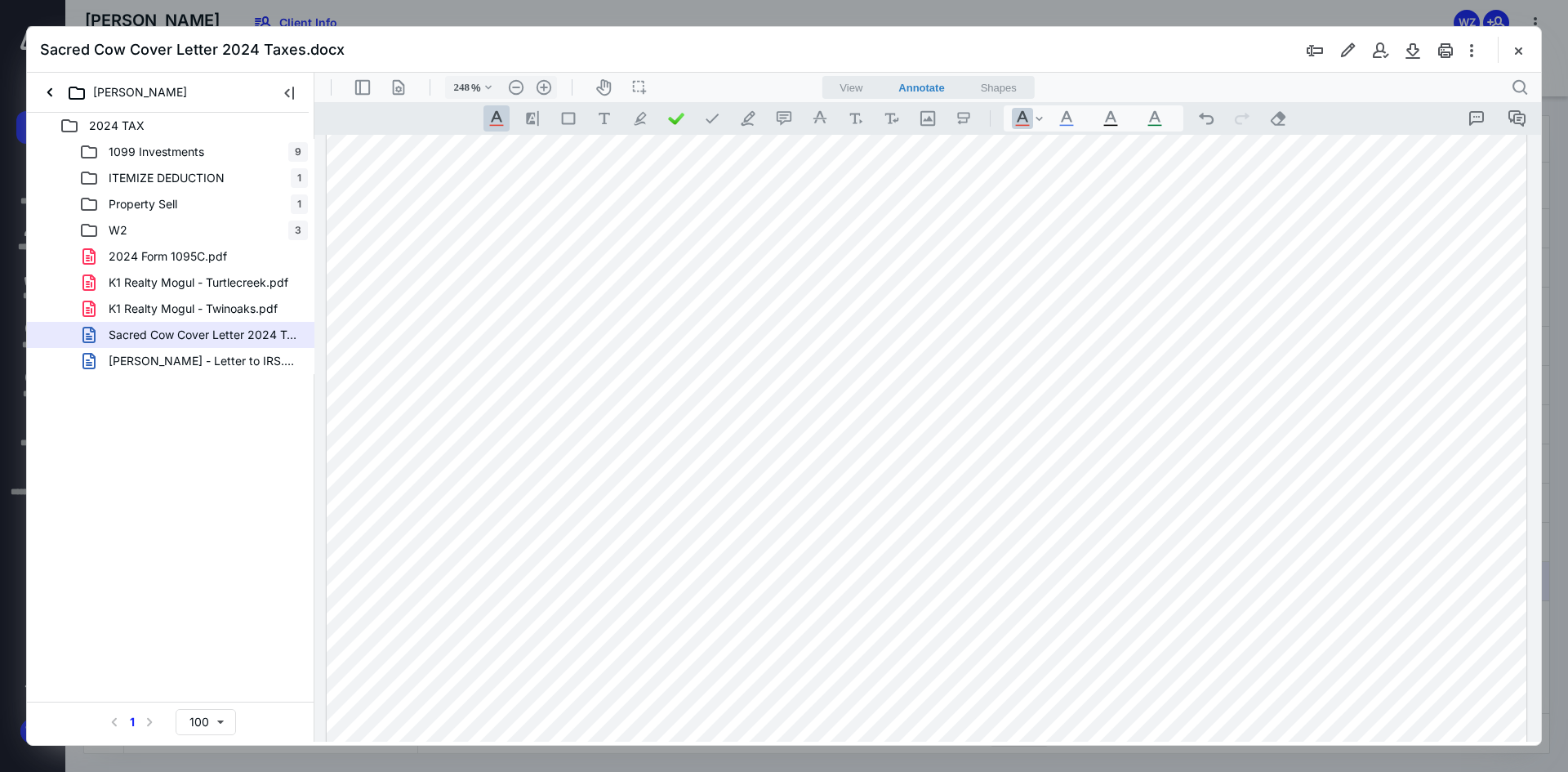 click at bounding box center (927, 666) 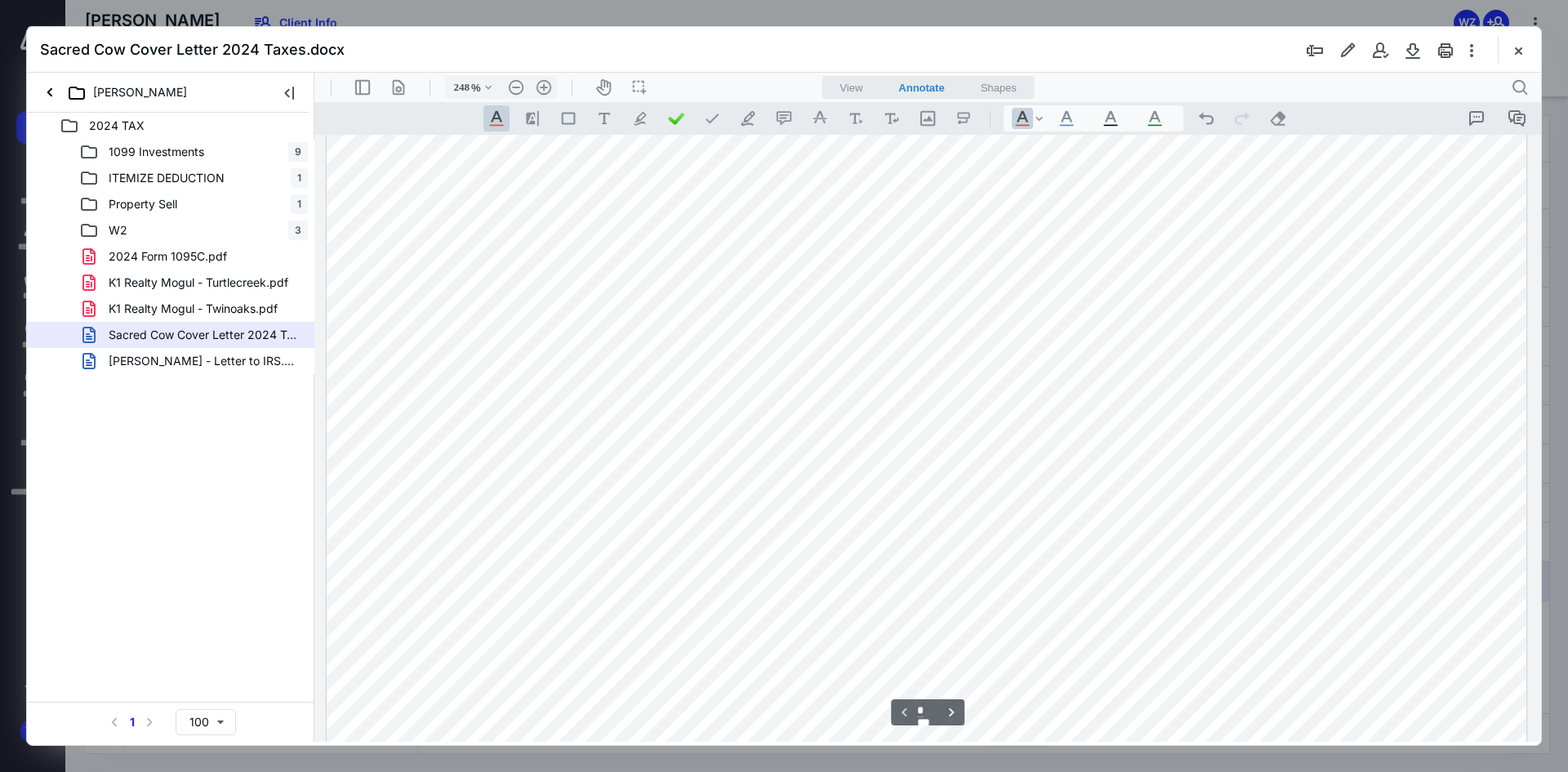 scroll, scrollTop: 490, scrollLeft: 0, axis: vertical 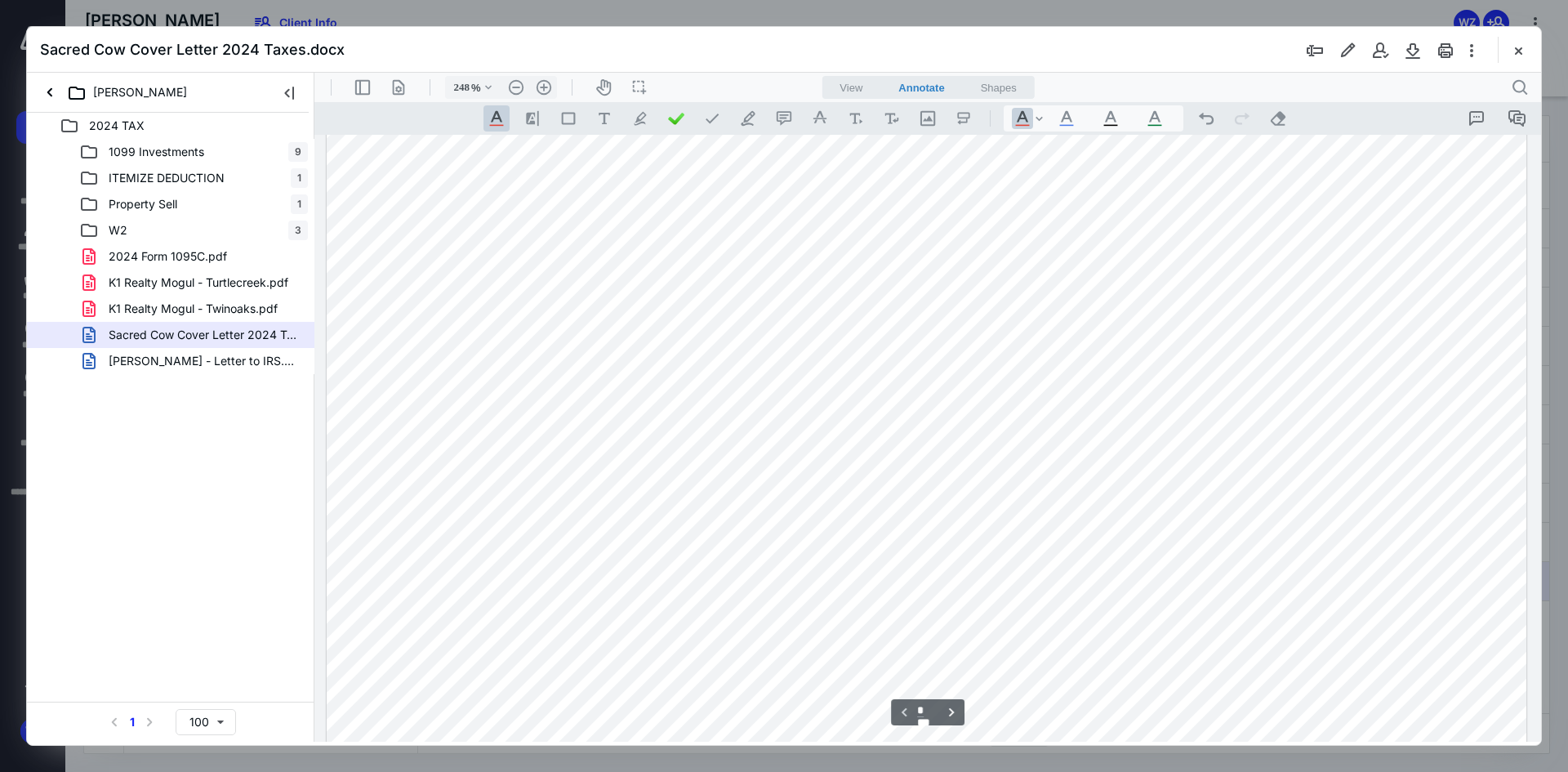 click at bounding box center (927, 502) 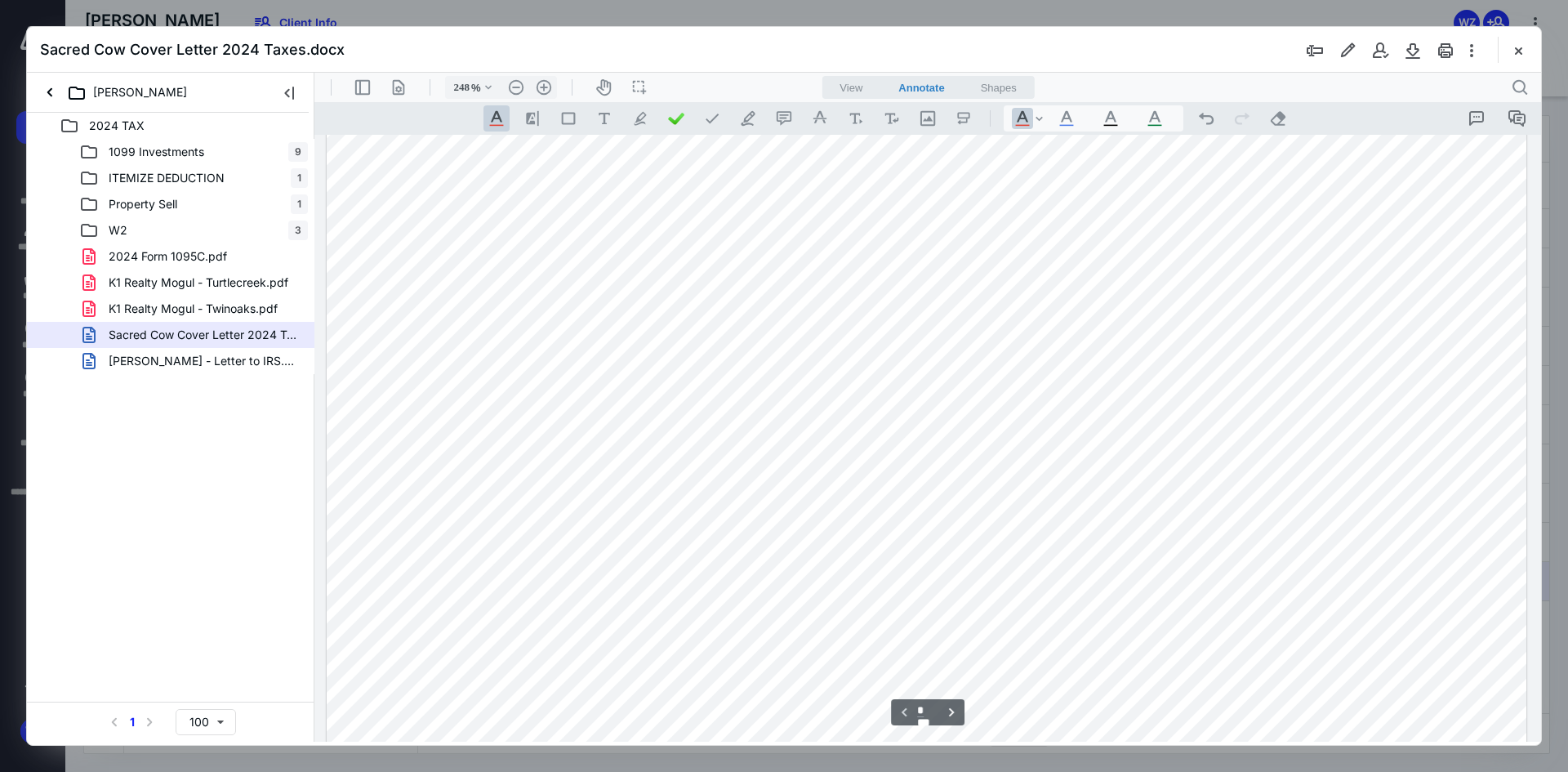 scroll, scrollTop: 245, scrollLeft: 0, axis: vertical 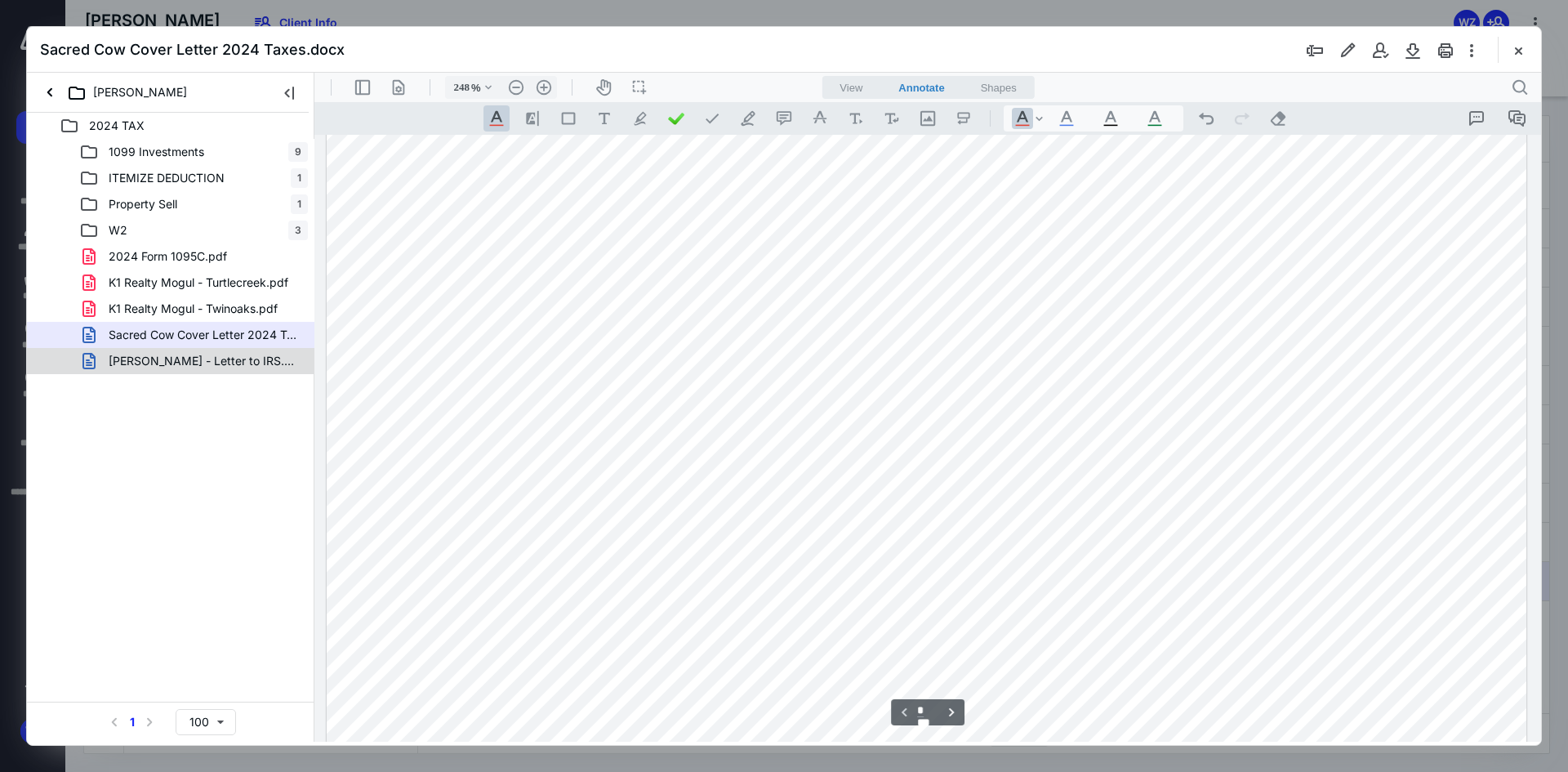 click on "[PERSON_NAME] - Letter to IRS.docx" at bounding box center [203, 361] 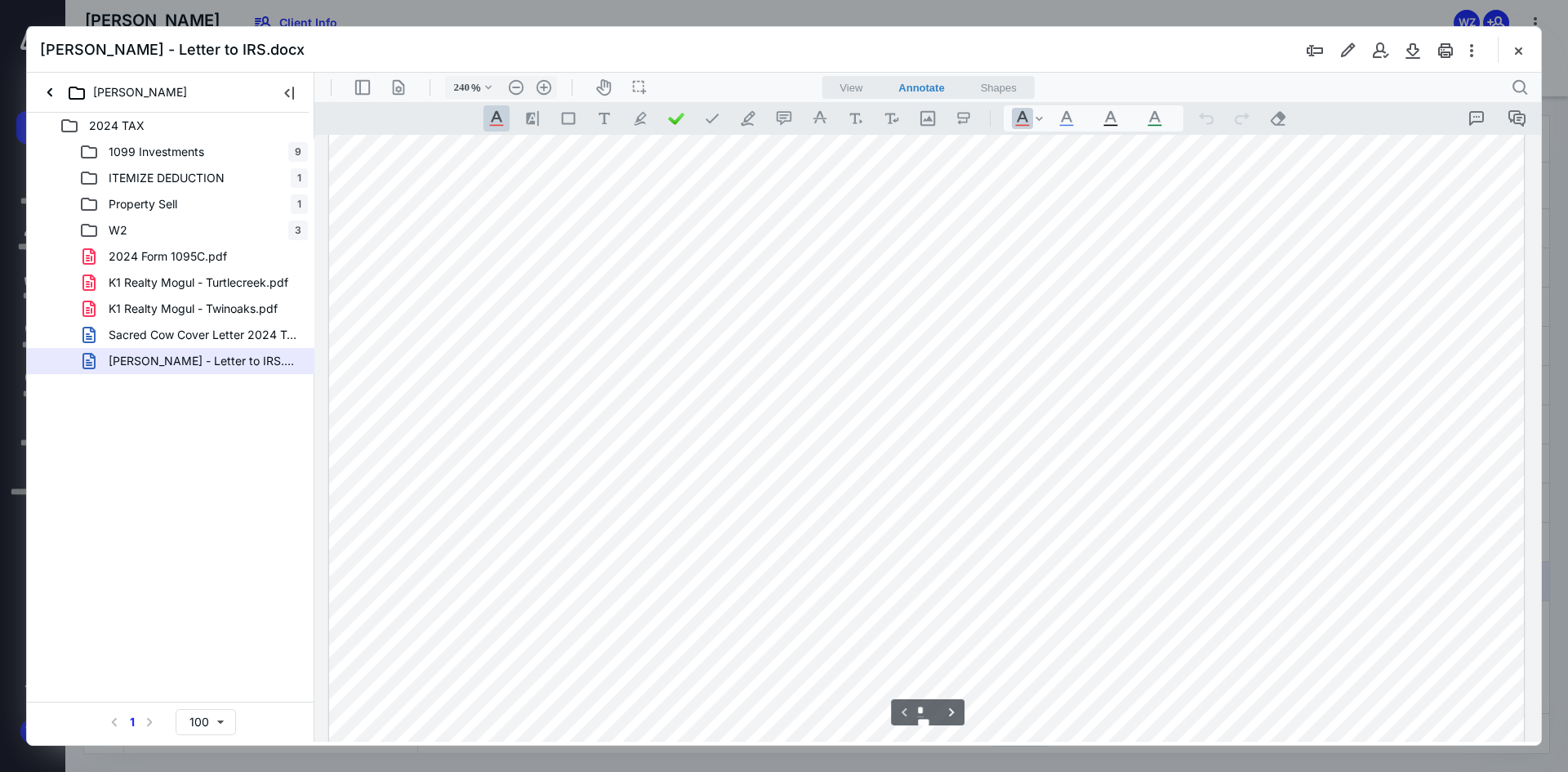 scroll, scrollTop: 332, scrollLeft: 0, axis: vertical 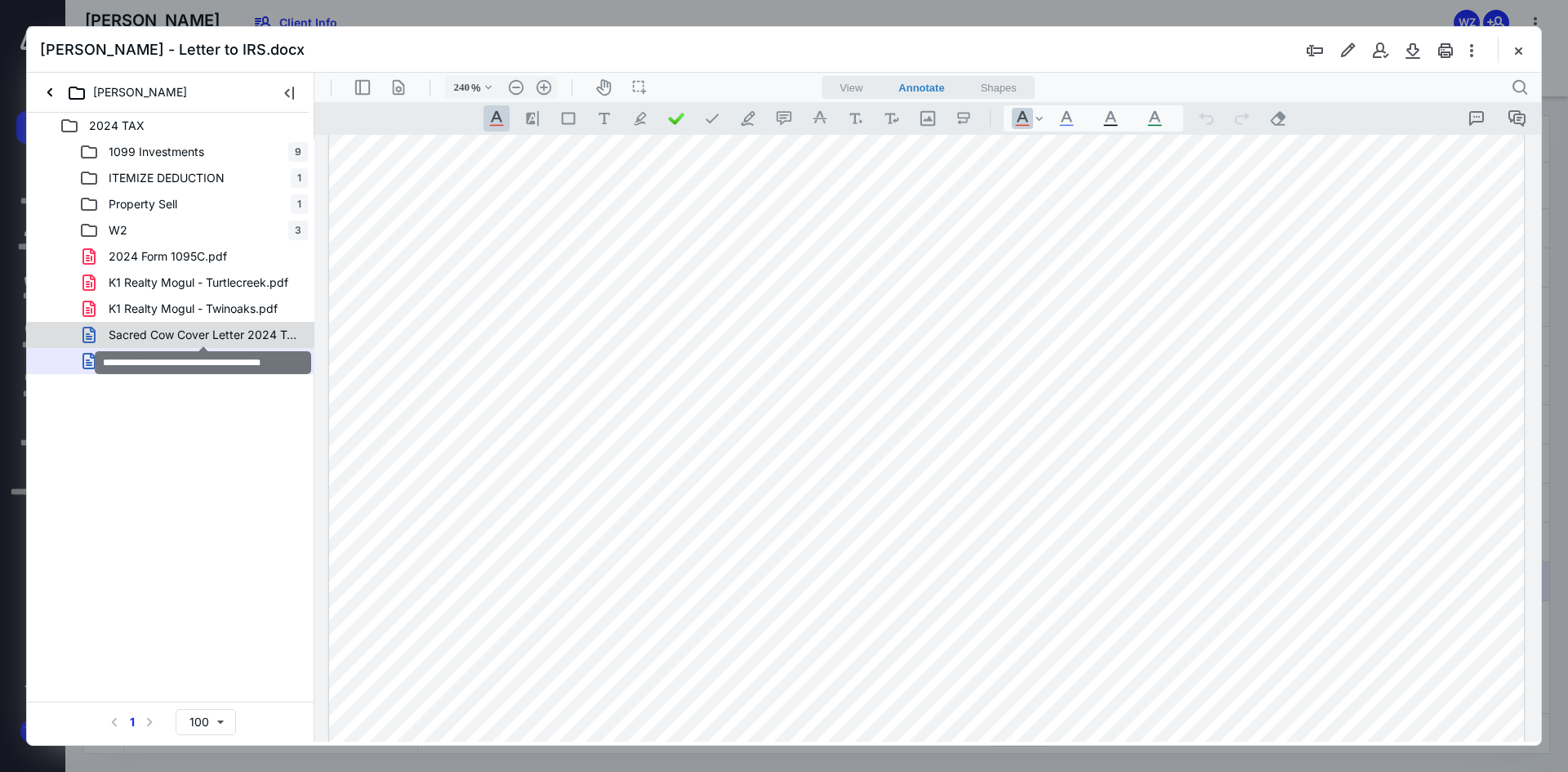click on "Sacred Cow Cover Letter 2024 Taxes.docx" at bounding box center (203, 335) 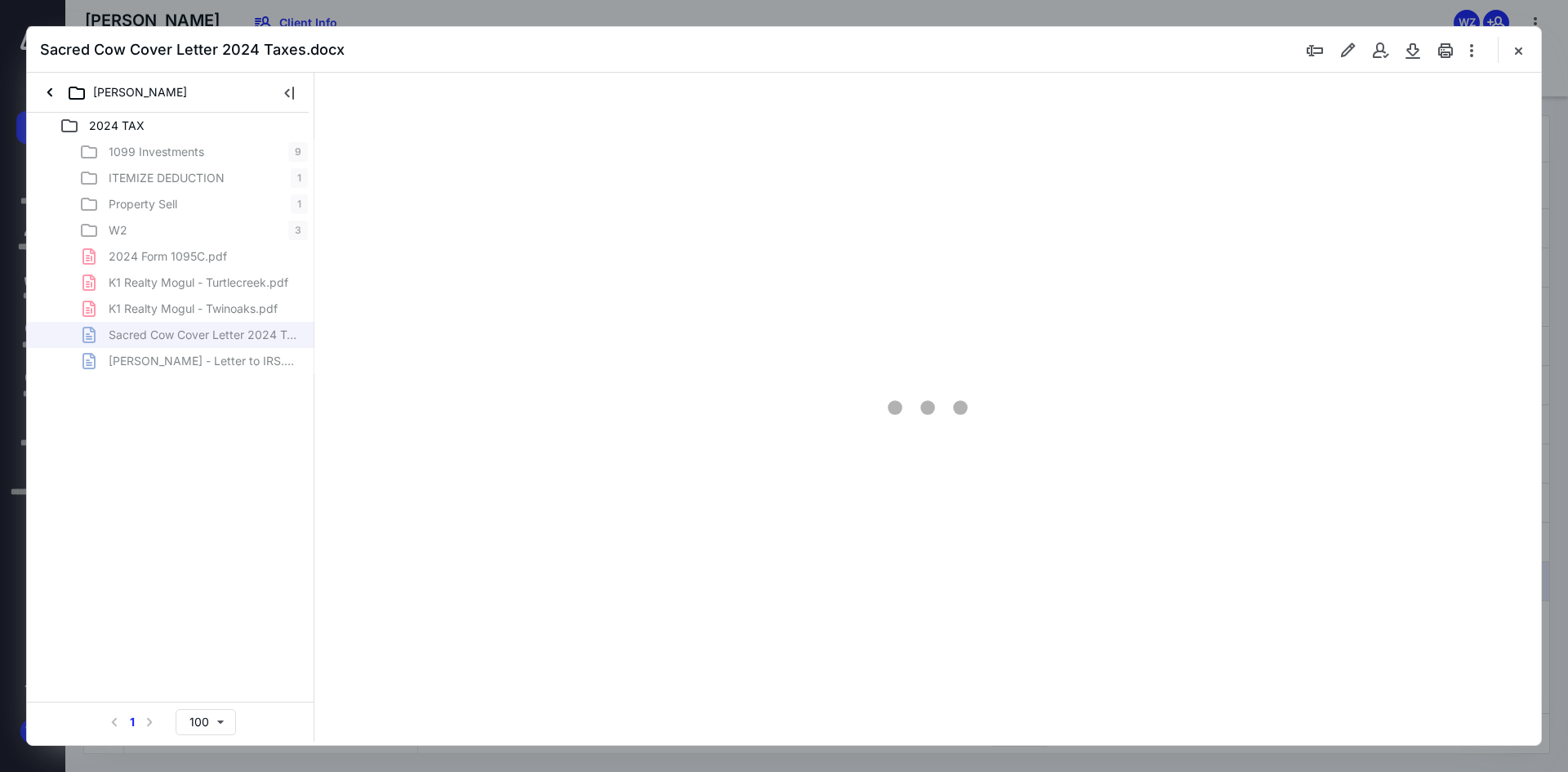scroll, scrollTop: 70, scrollLeft: 0, axis: vertical 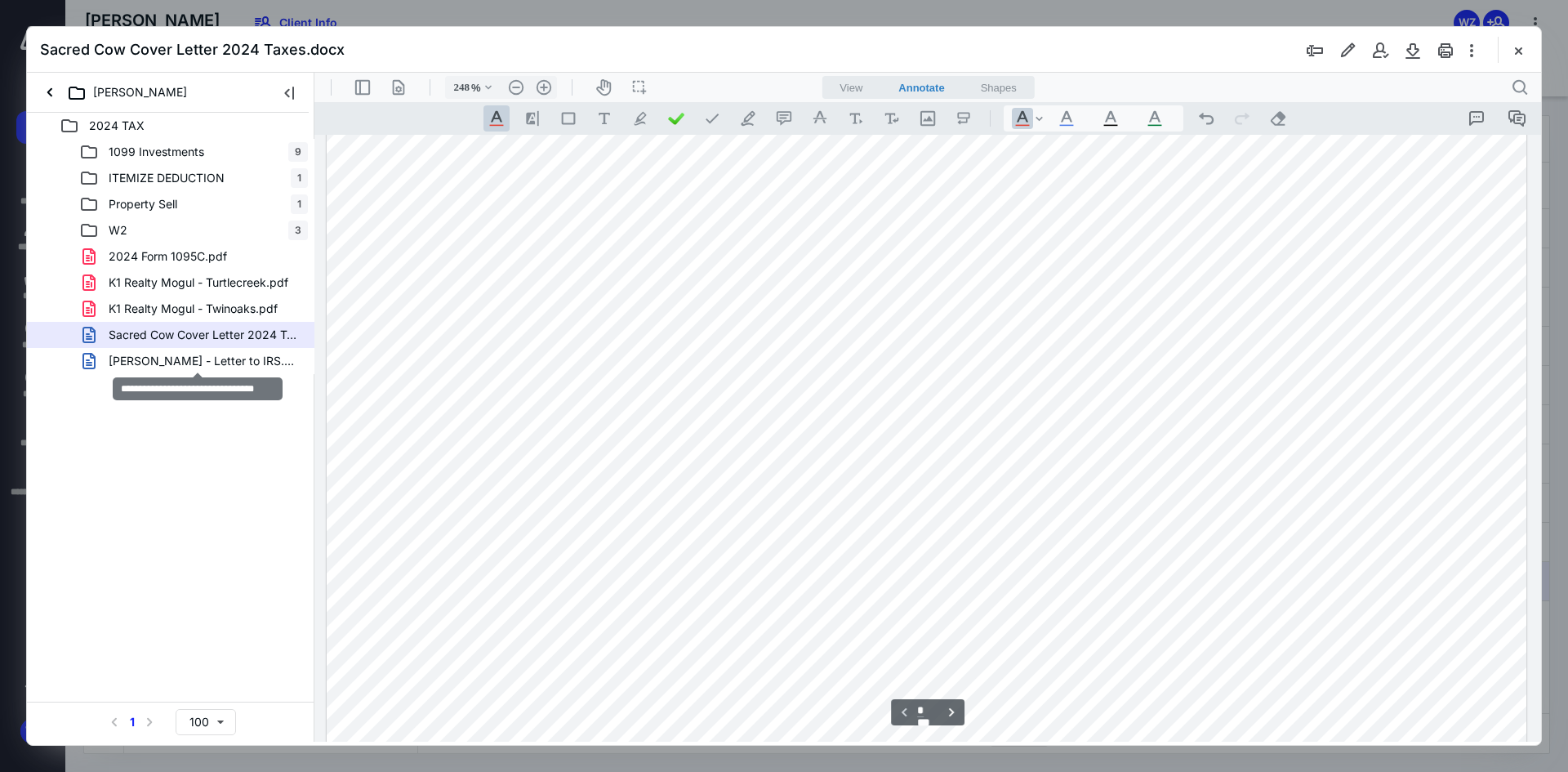 click on "[PERSON_NAME] - Letter to IRS.docx" at bounding box center (203, 361) 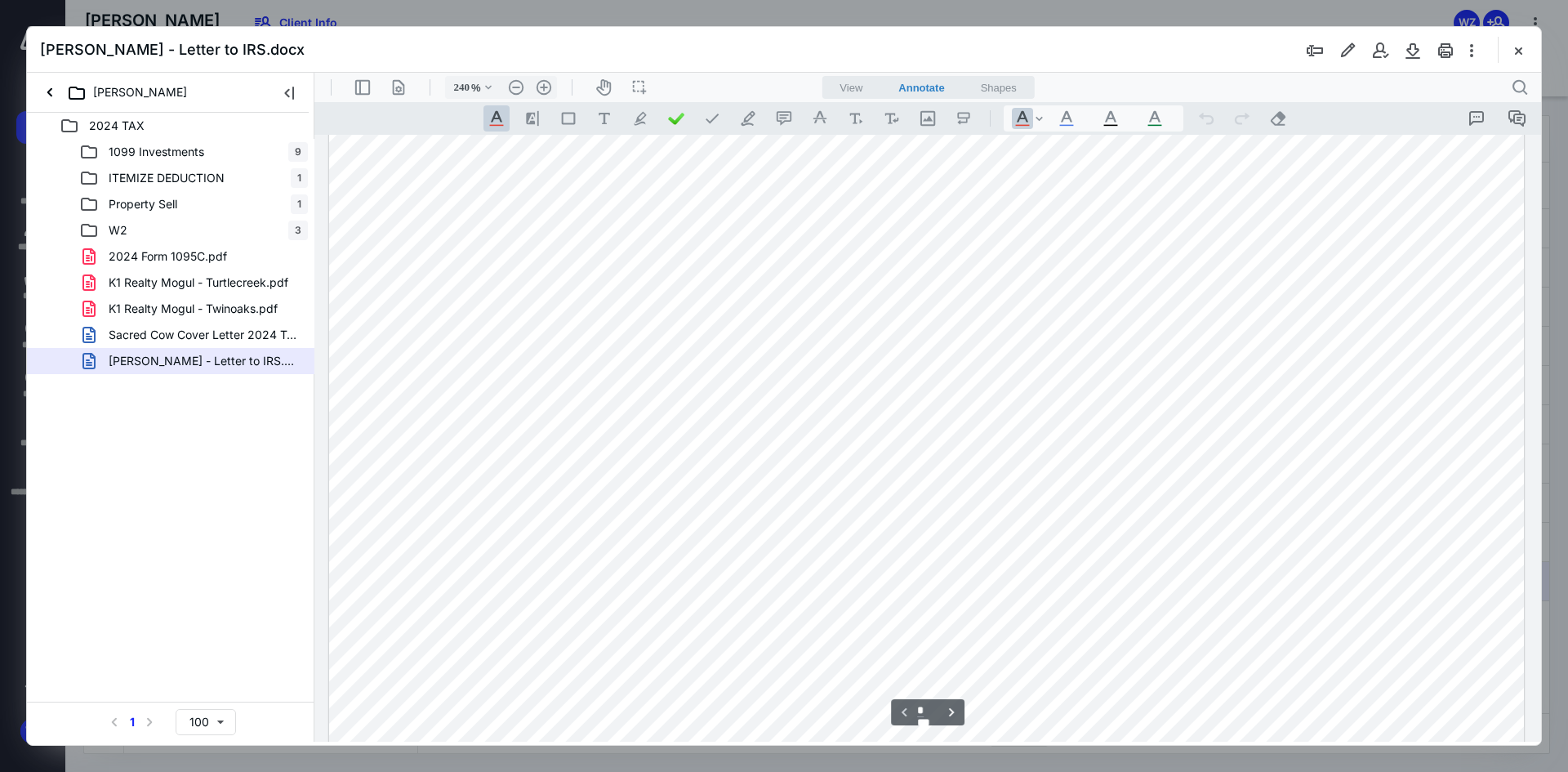 scroll, scrollTop: 658, scrollLeft: 0, axis: vertical 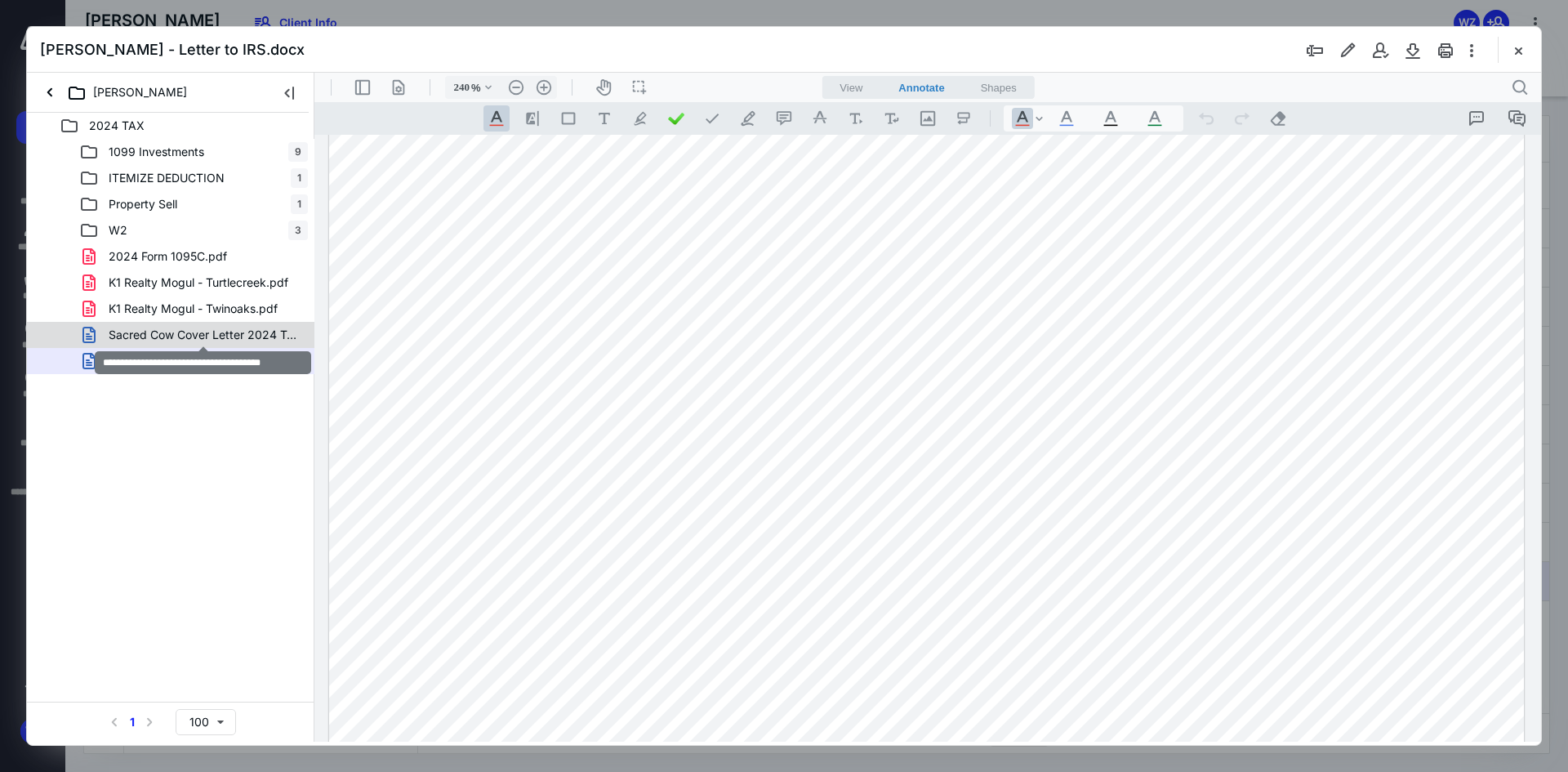 click on "Sacred Cow Cover Letter 2024 Taxes.docx" at bounding box center (203, 335) 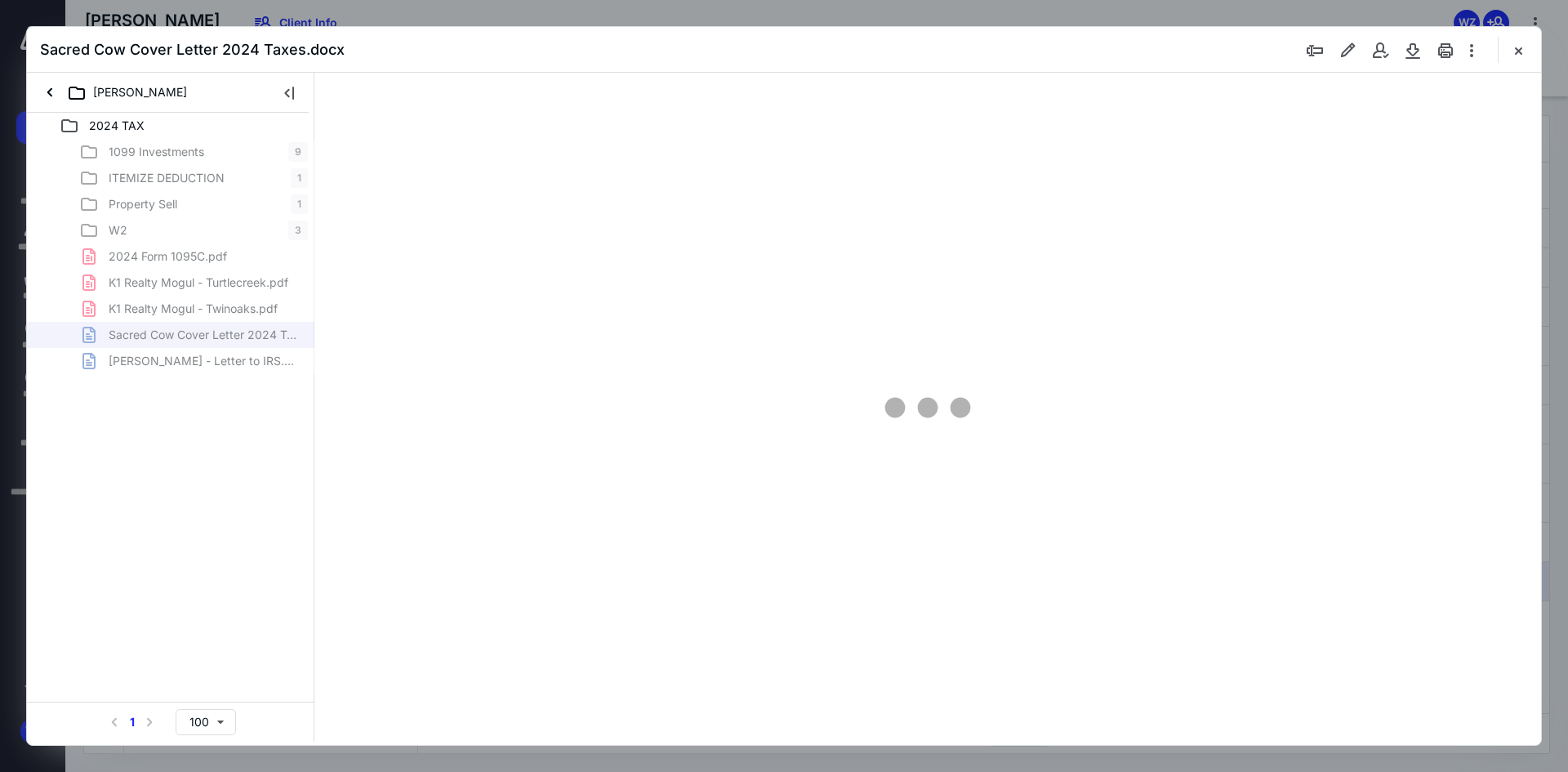 scroll, scrollTop: 0, scrollLeft: 0, axis: both 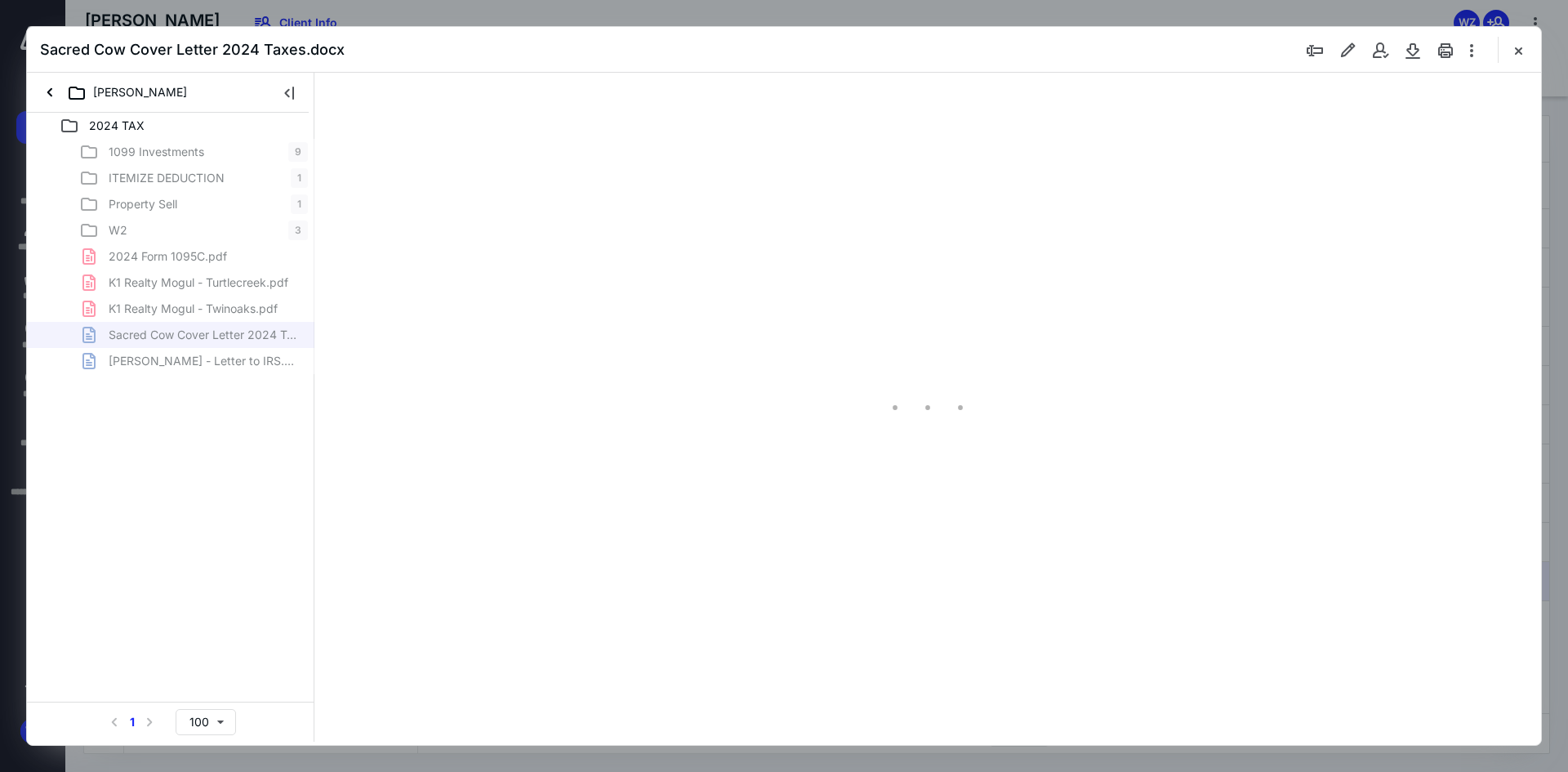 type on "246" 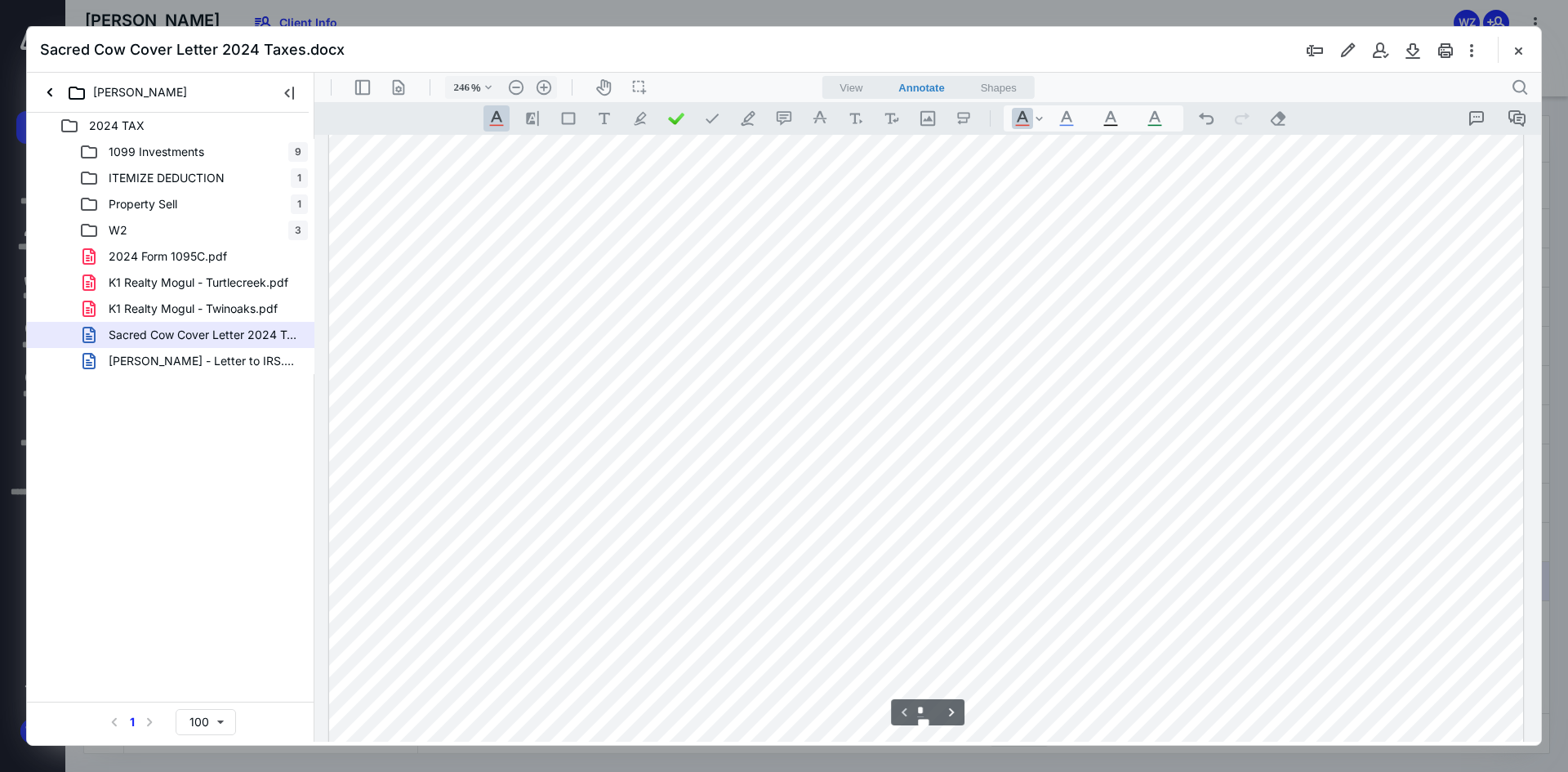 scroll, scrollTop: 245, scrollLeft: 0, axis: vertical 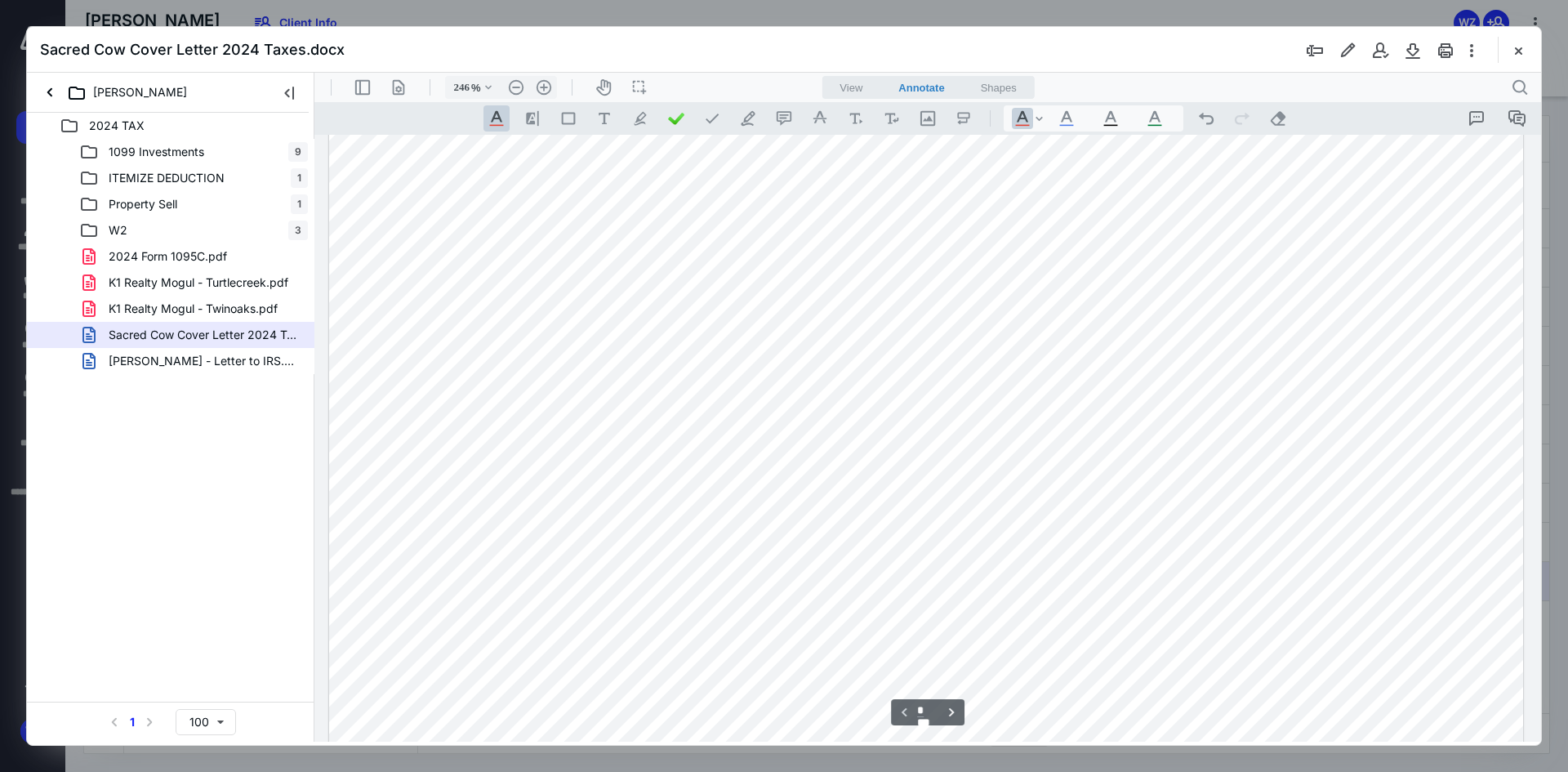 click at bounding box center (926, 743) 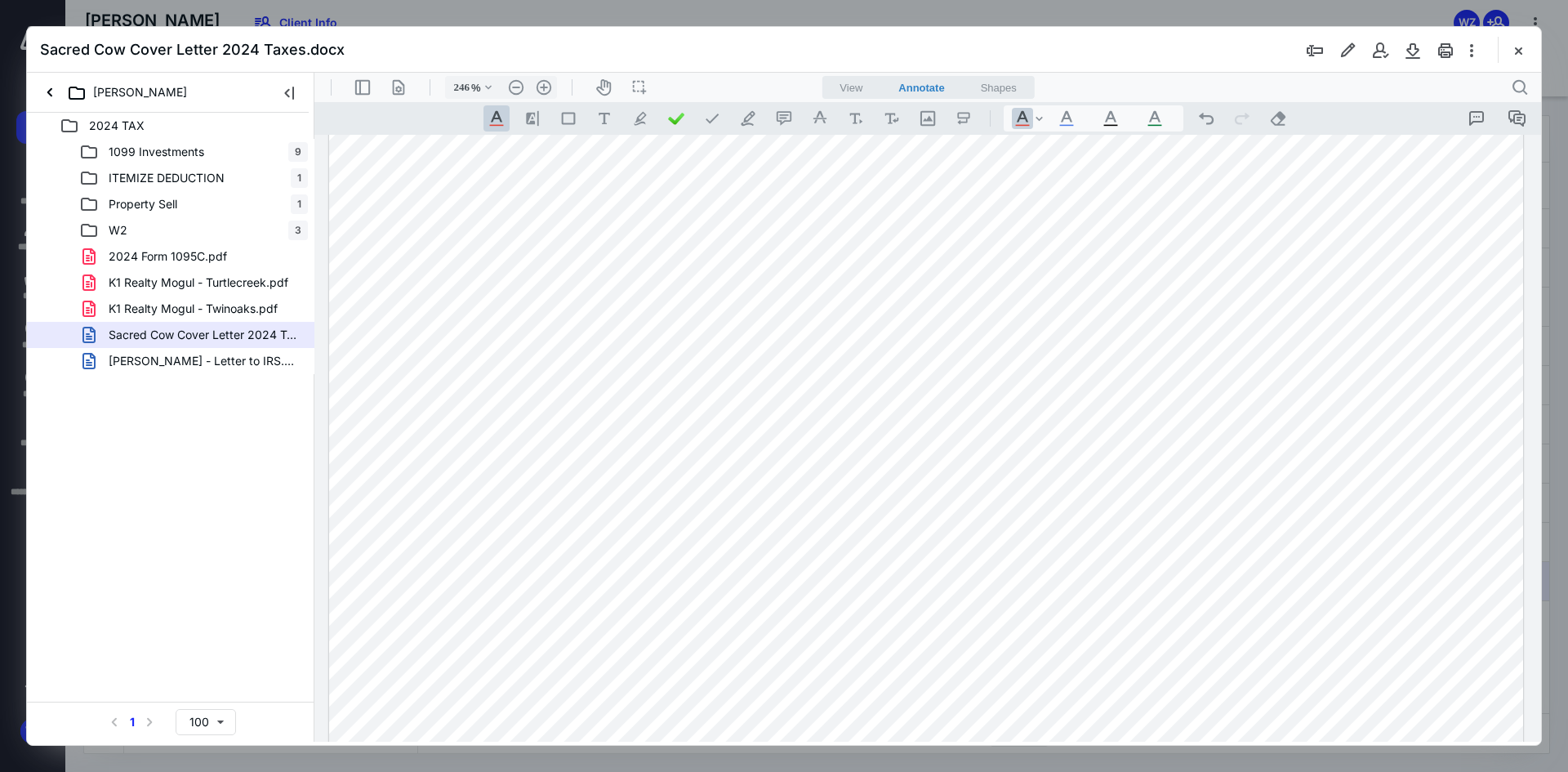 click at bounding box center [926, 743] 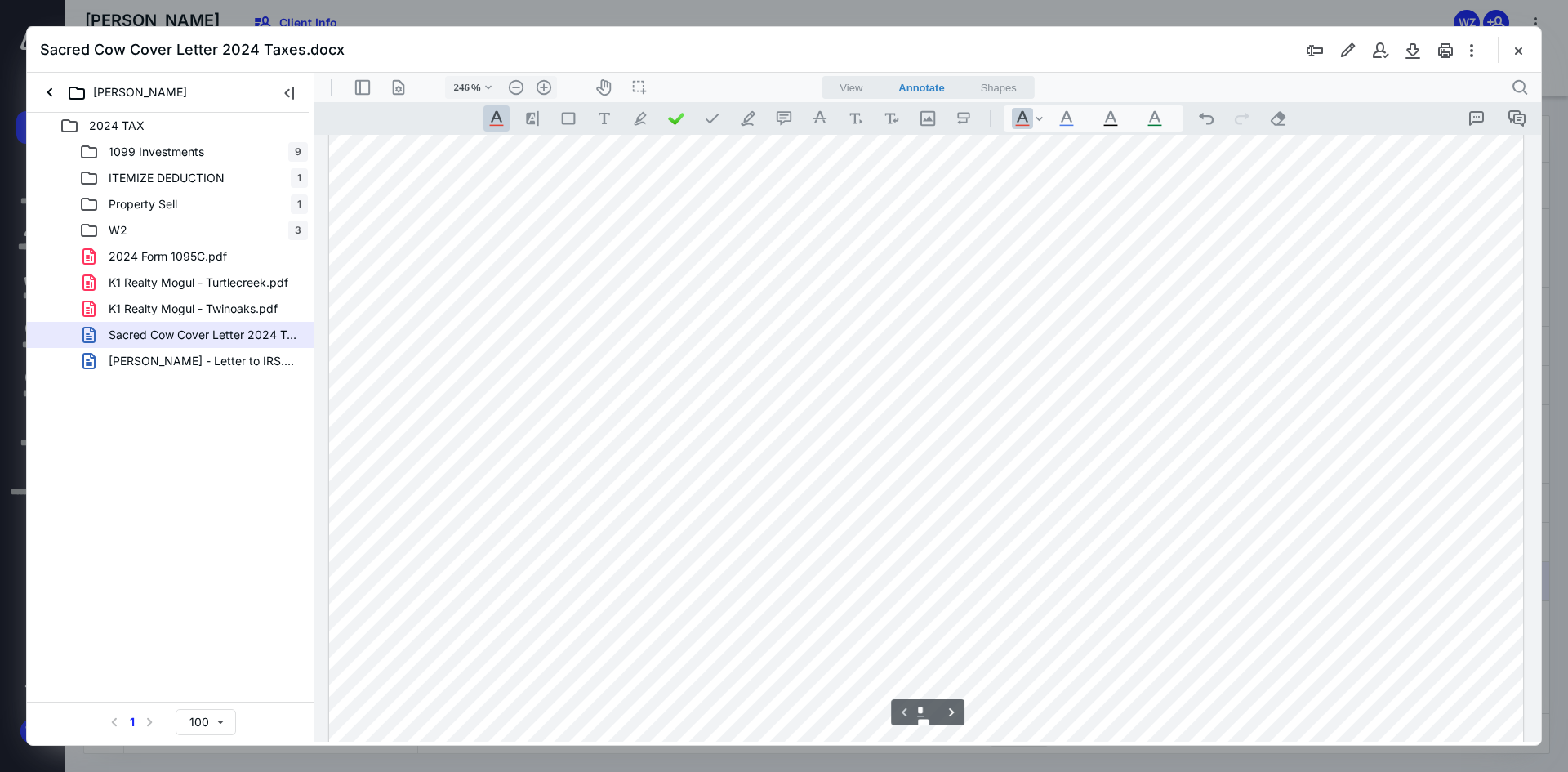 scroll, scrollTop: 0, scrollLeft: 0, axis: both 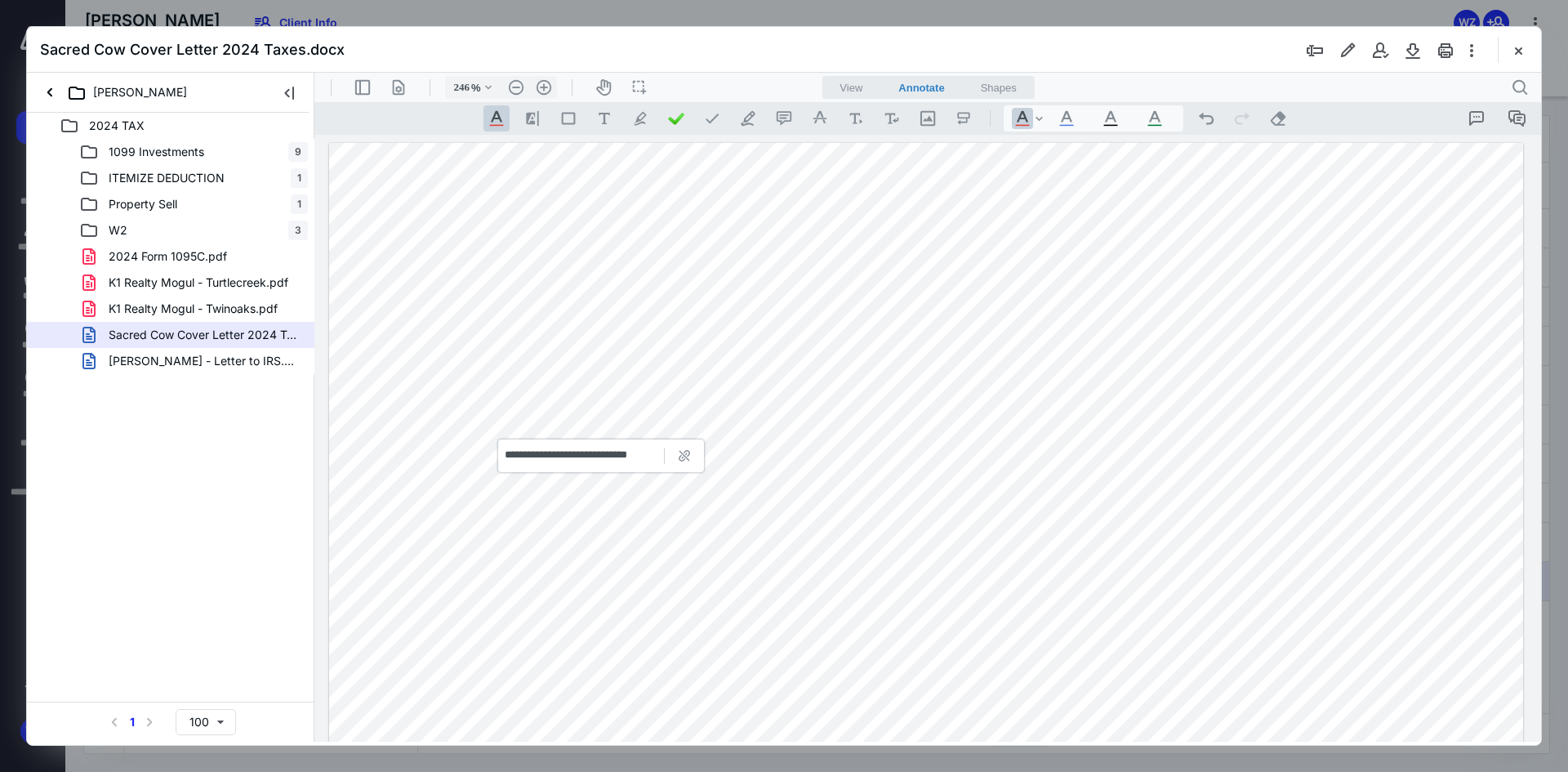 click at bounding box center (926, 988) 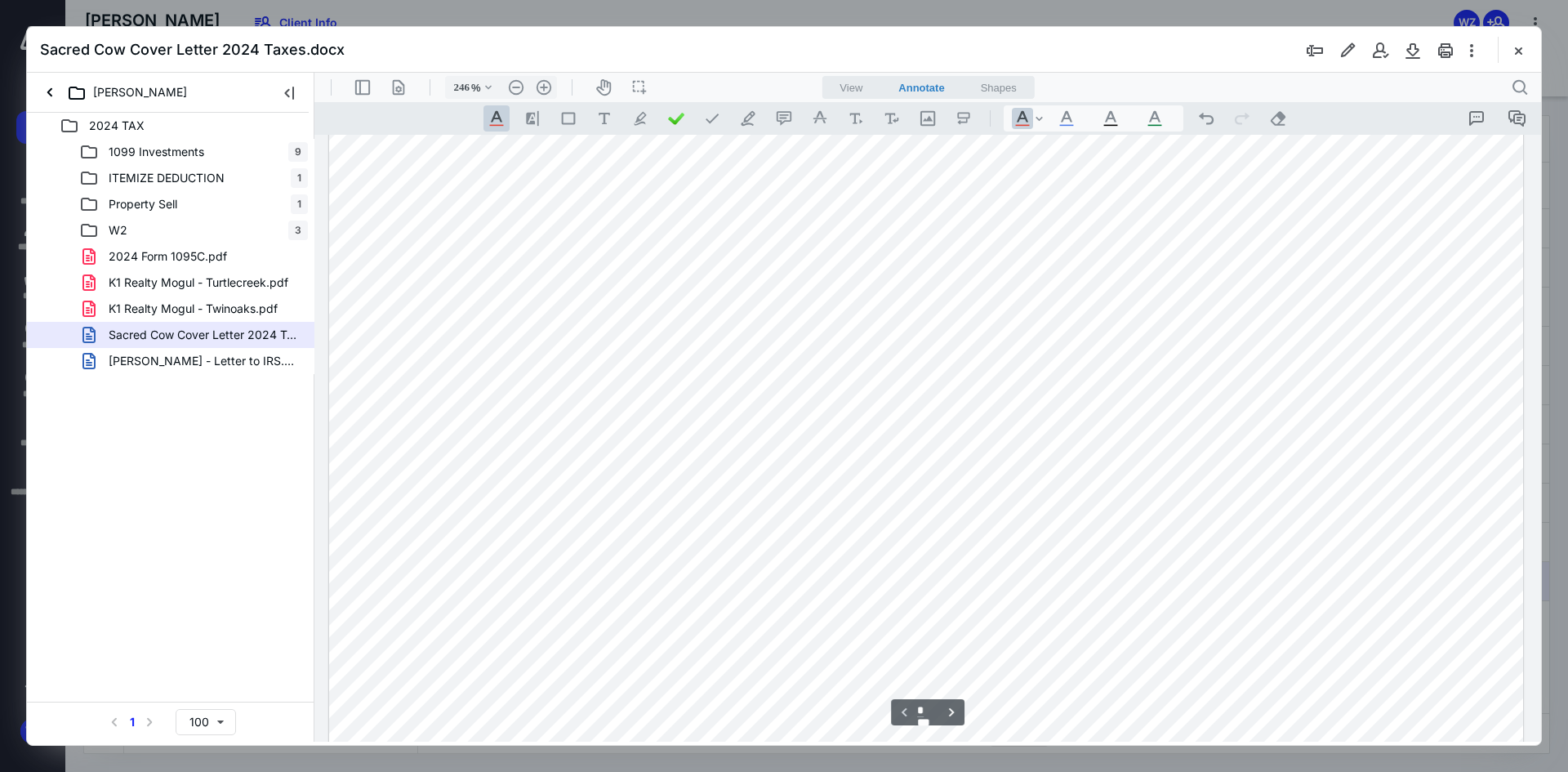 scroll, scrollTop: 899, scrollLeft: 0, axis: vertical 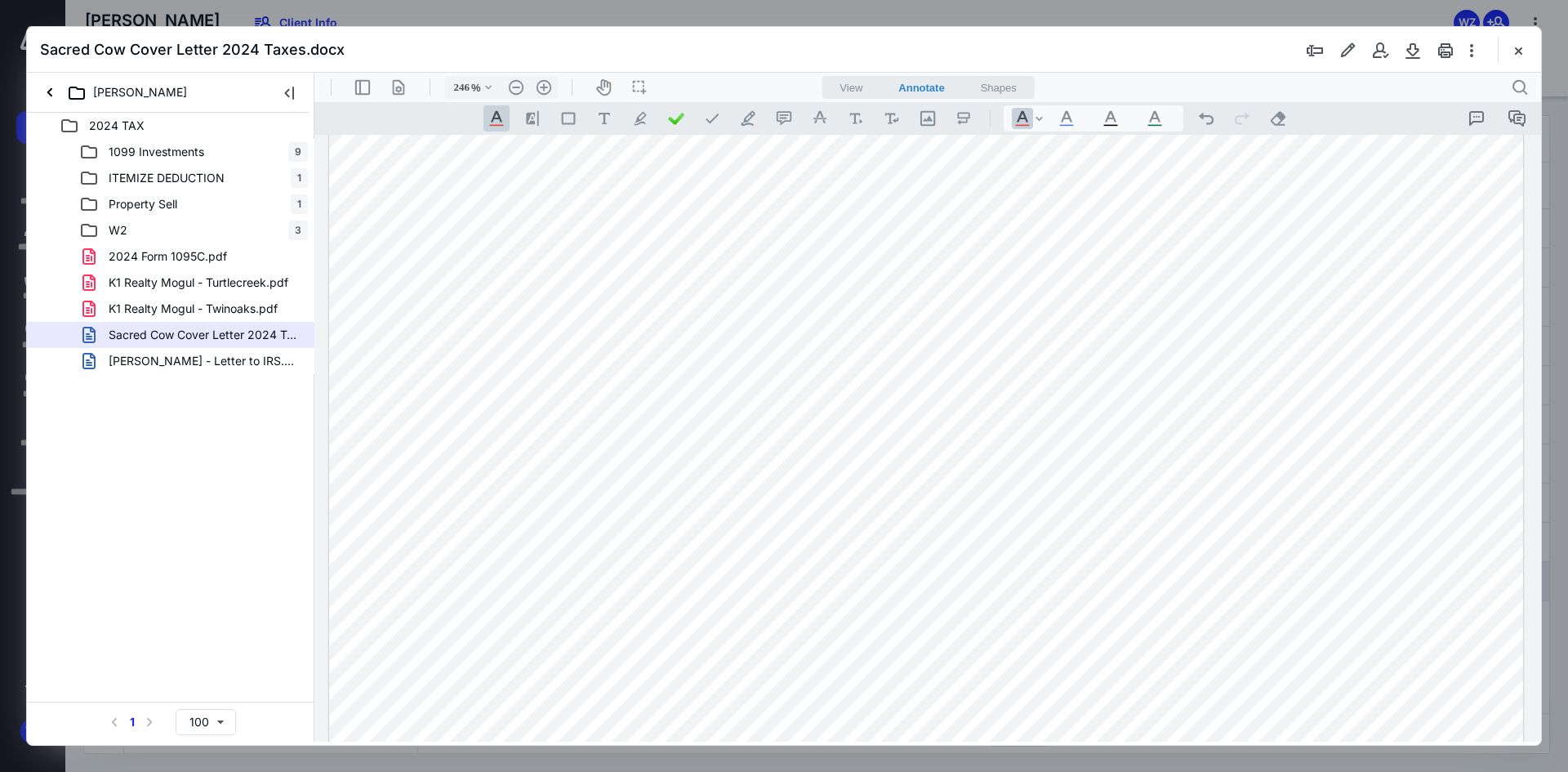 click at bounding box center (926, 90) 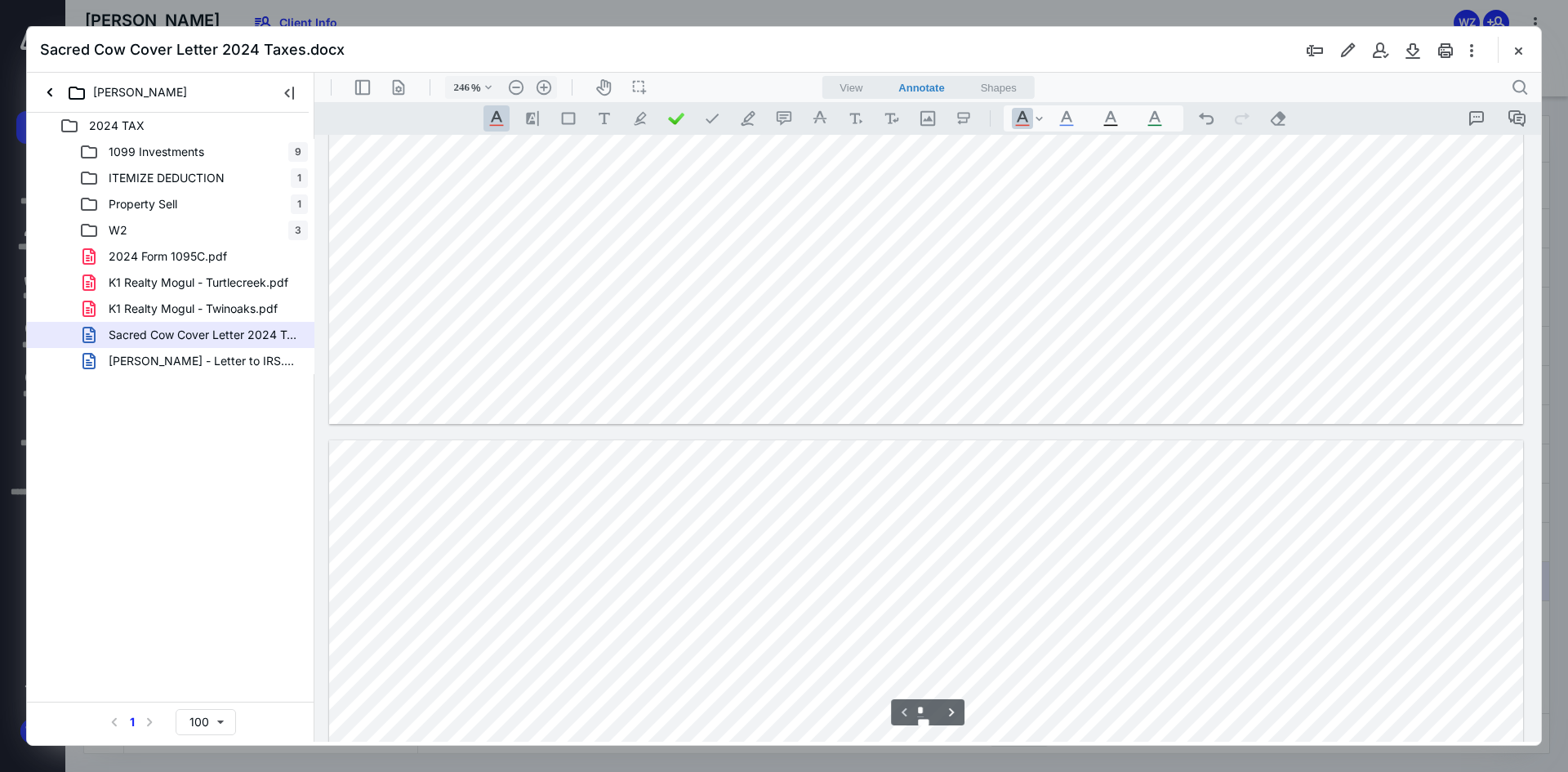type on "*" 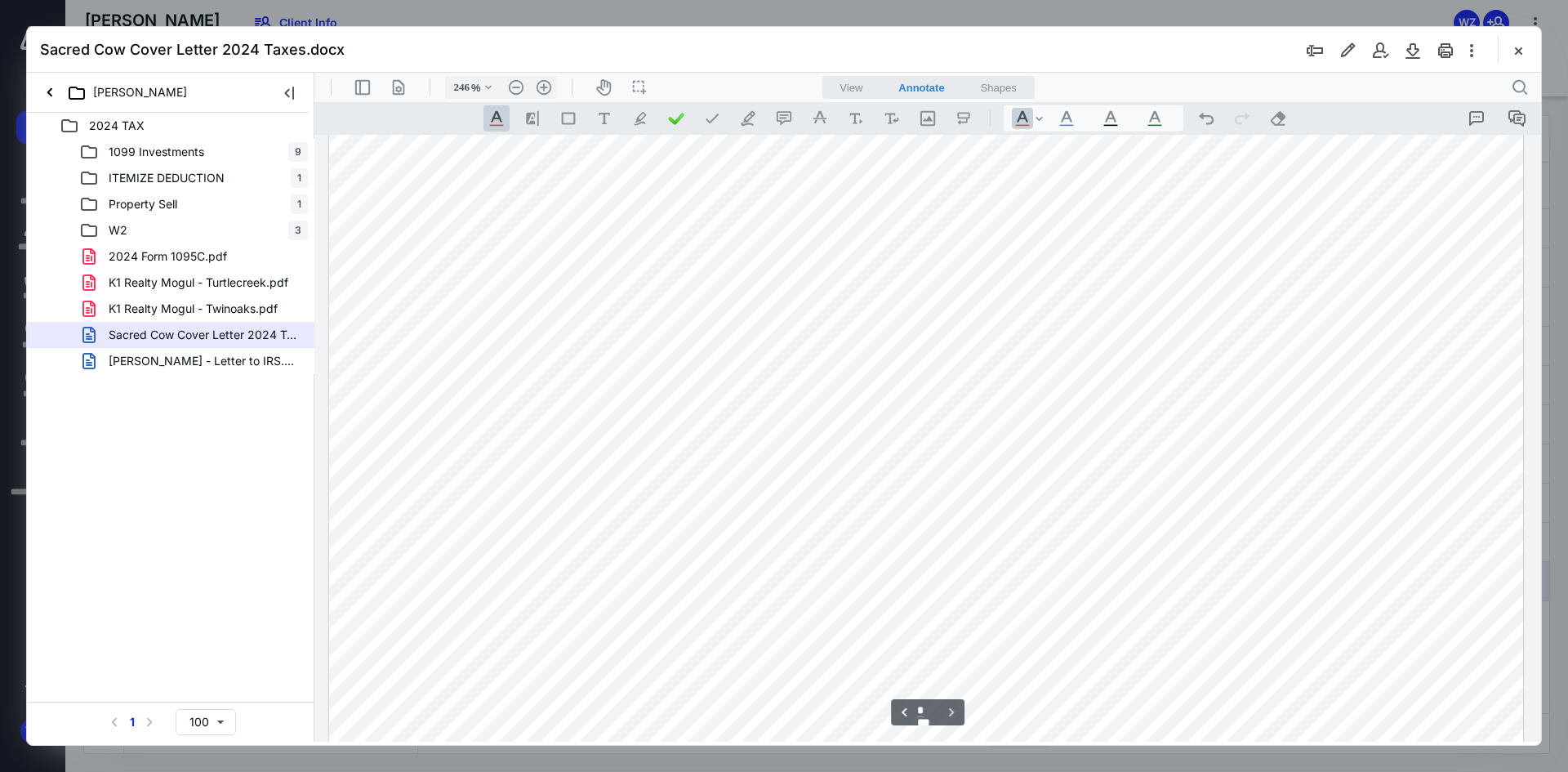 scroll, scrollTop: 2451, scrollLeft: 0, axis: vertical 